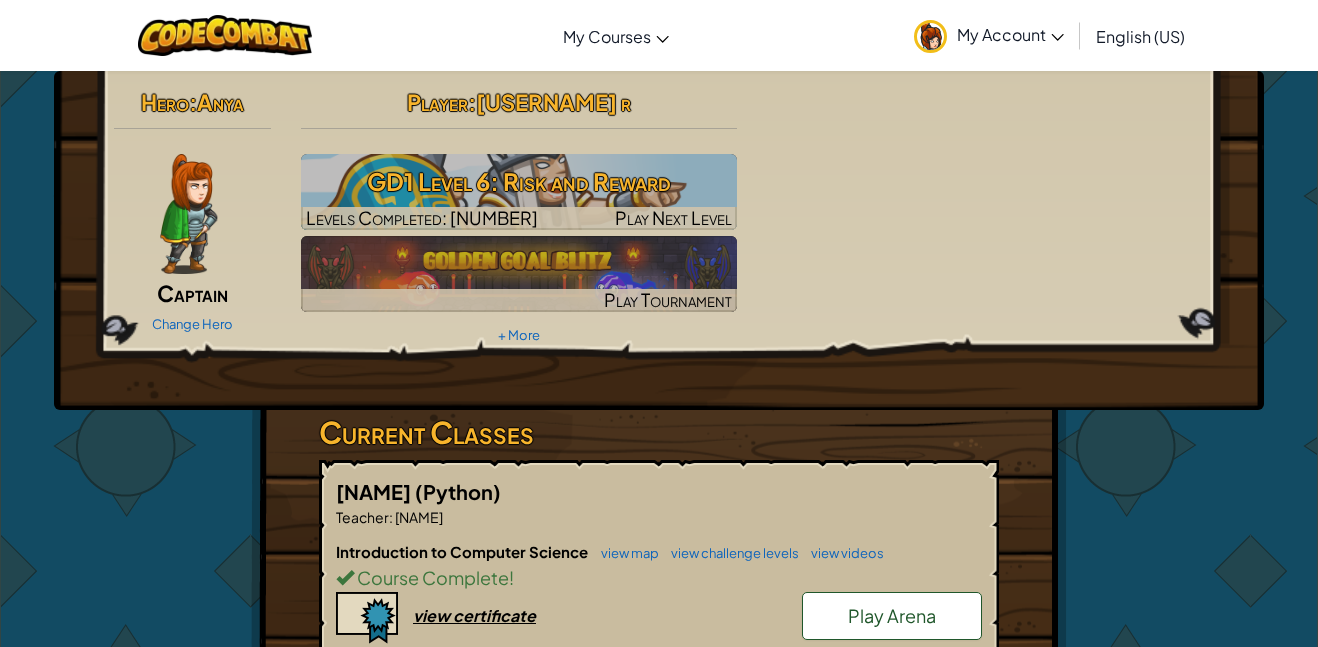 scroll, scrollTop: 0, scrollLeft: 0, axis: both 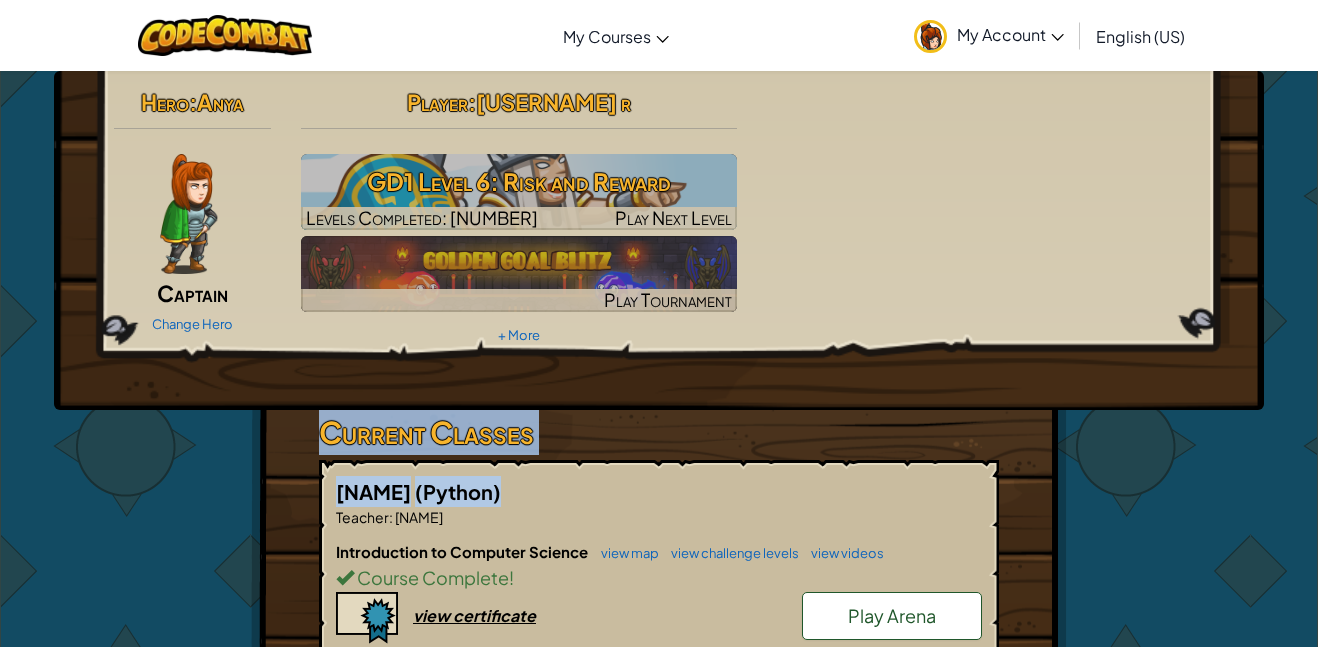 drag, startPoint x: 0, startPoint y: 0, endPoint x: 913, endPoint y: 464, distance: 1024.1411 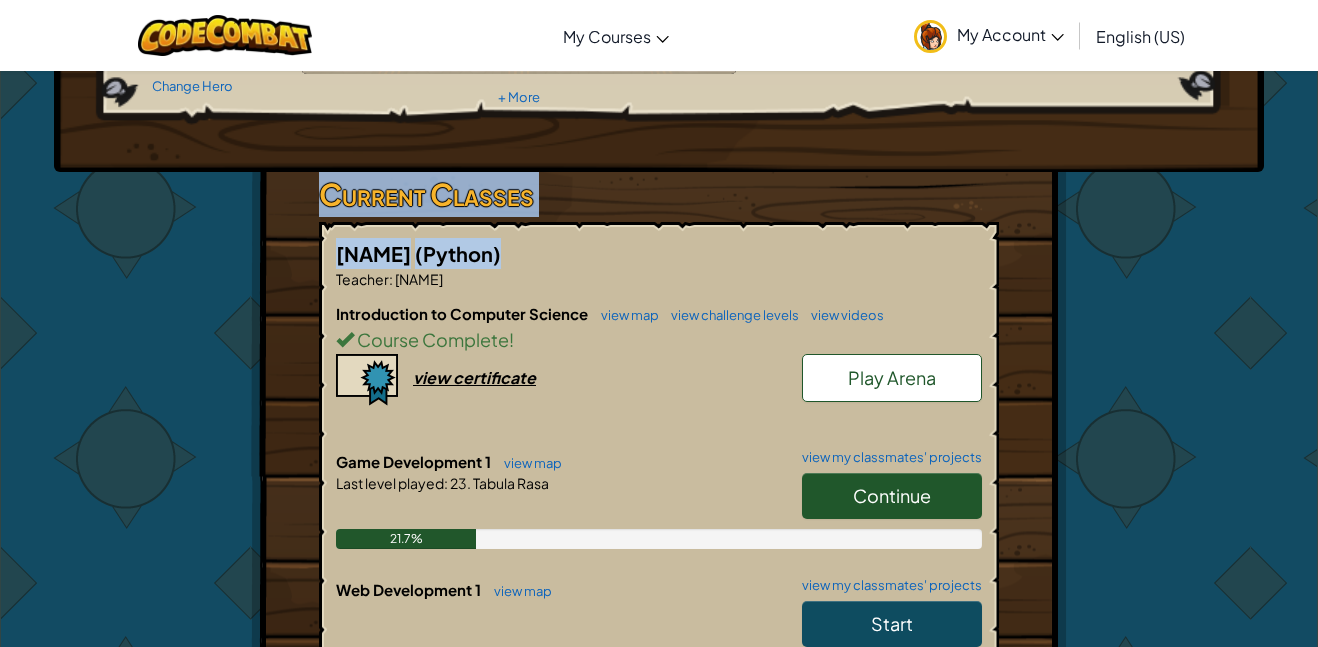 scroll, scrollTop: 219, scrollLeft: 0, axis: vertical 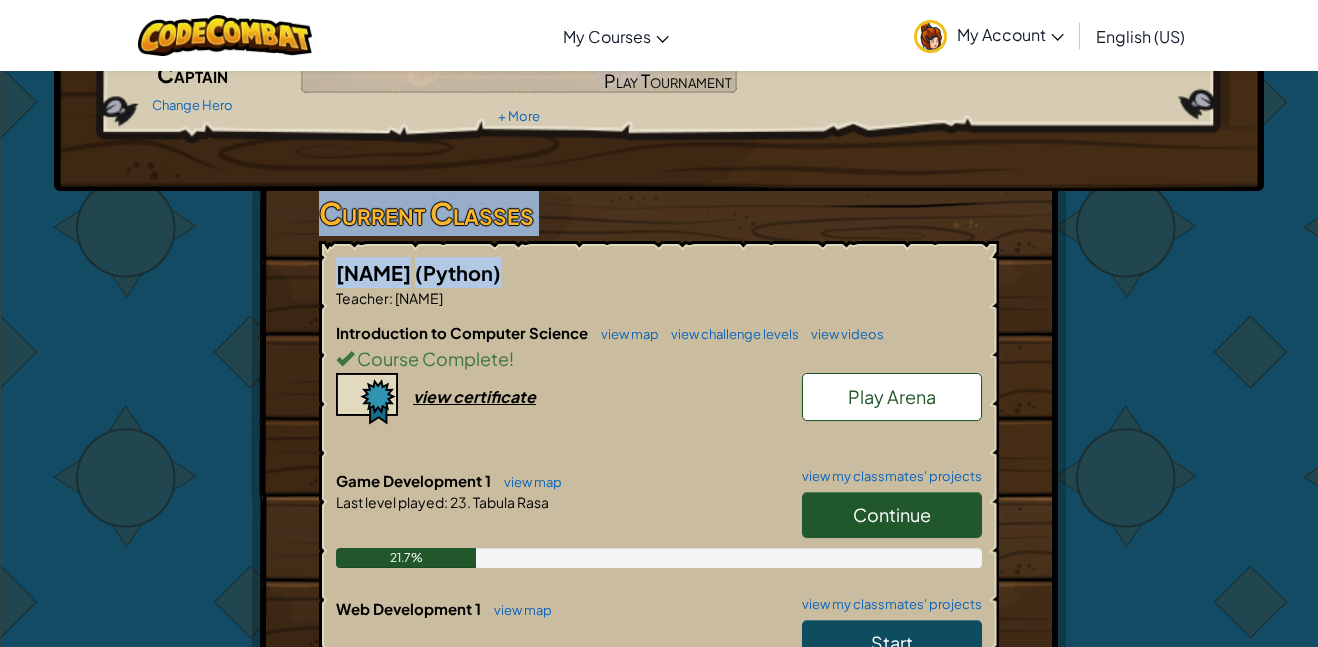 click on "Continue" at bounding box center (892, 514) 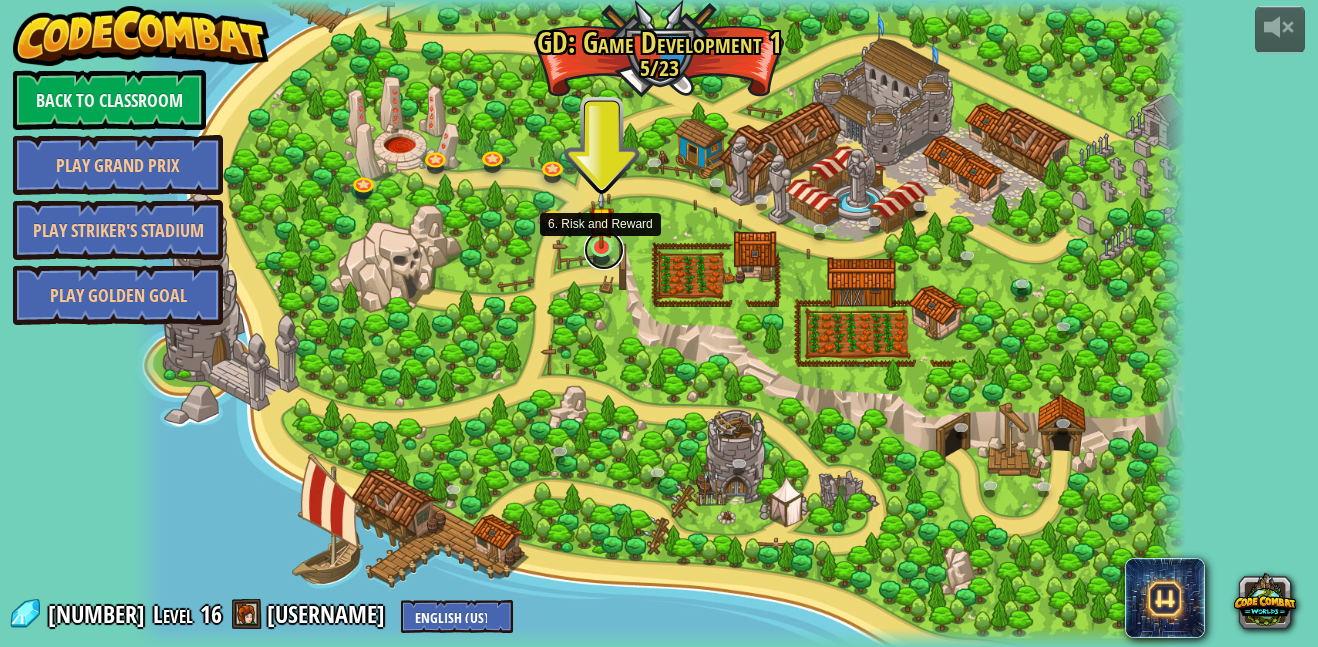 click at bounding box center [604, 250] 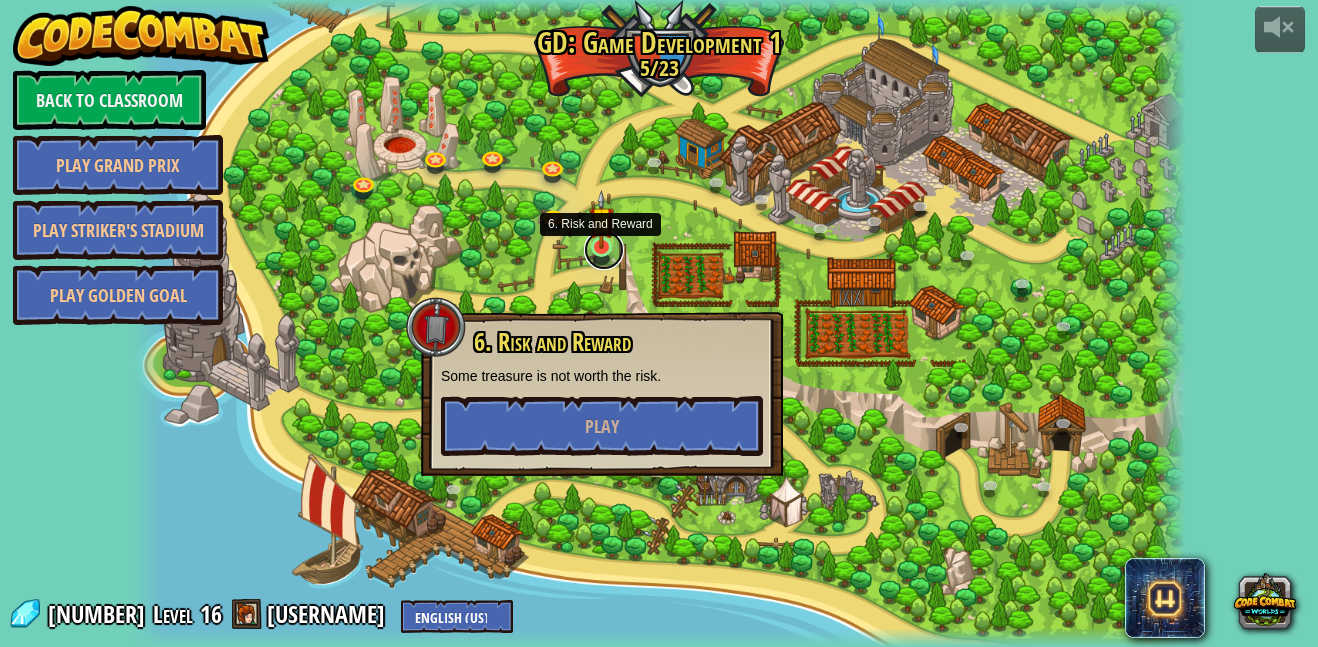 click at bounding box center [604, 250] 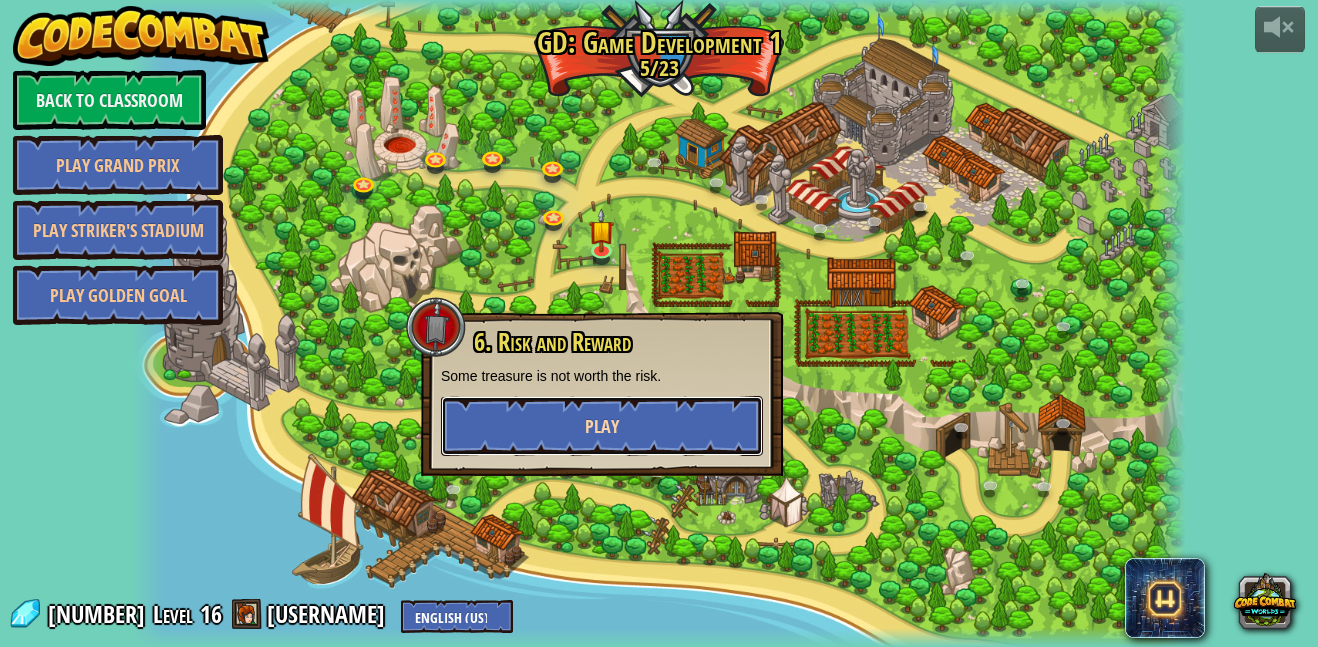 click on "Play" at bounding box center [602, 426] 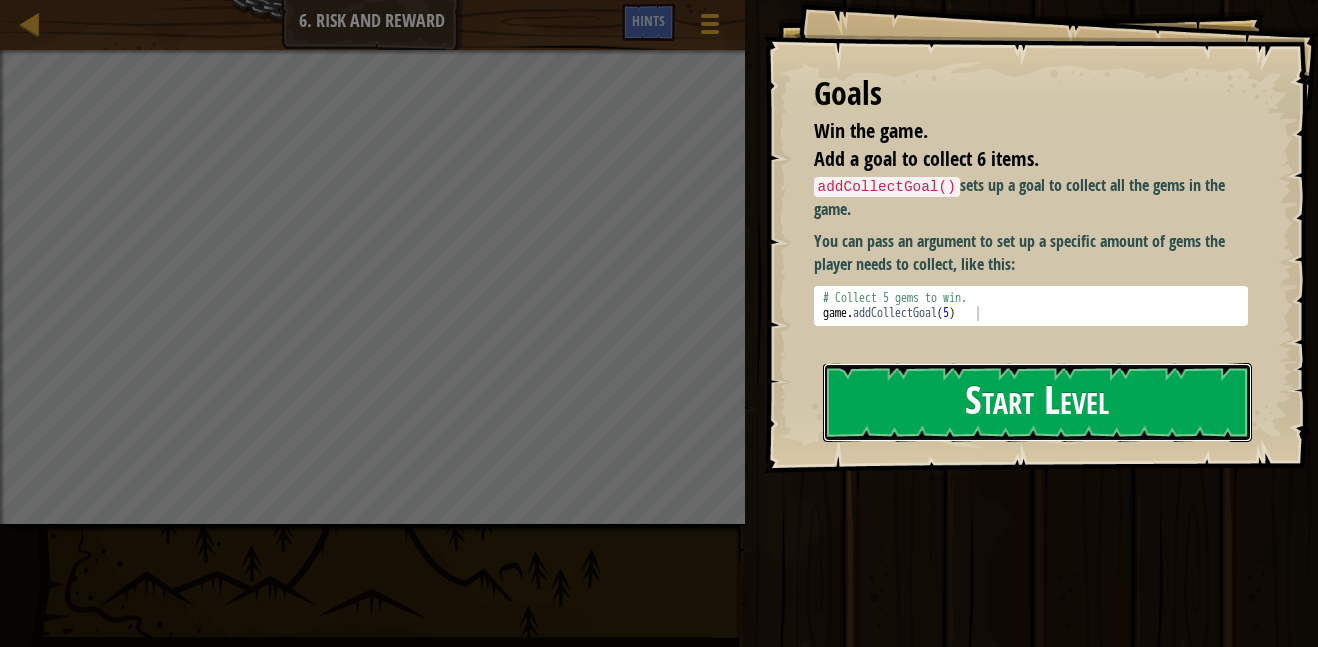 click on "Start Level" at bounding box center (1037, 402) 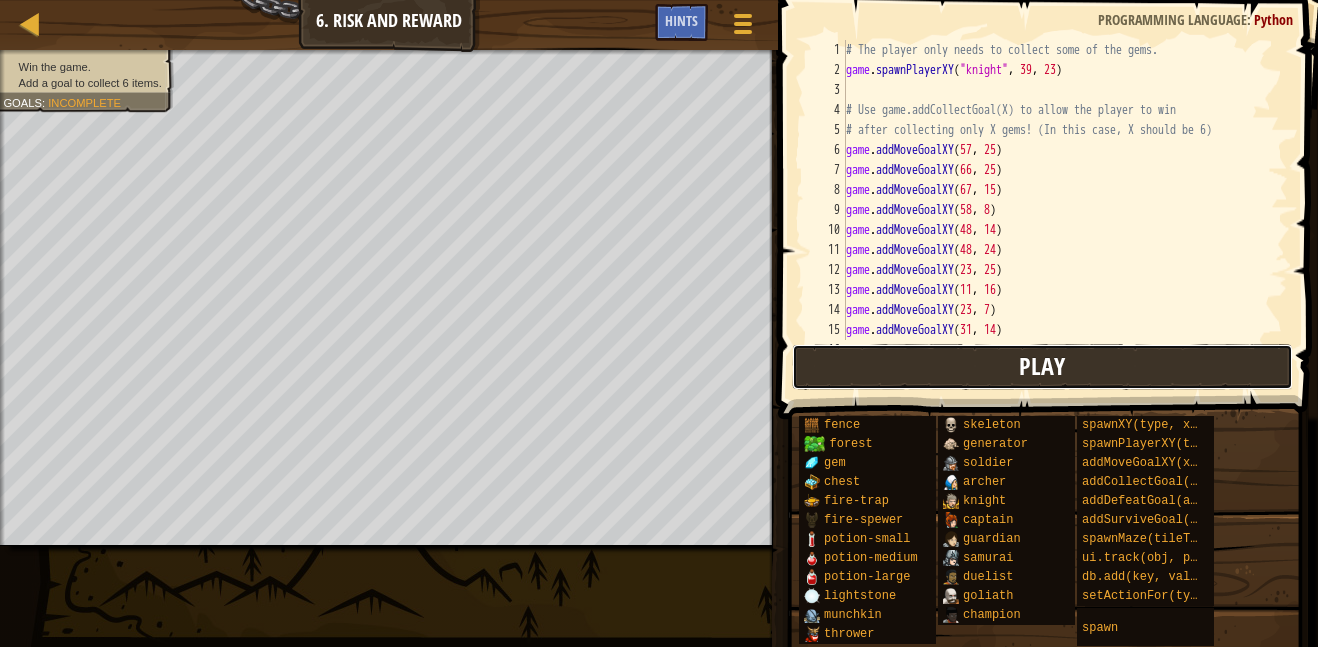 click on "Play" at bounding box center (1042, 366) 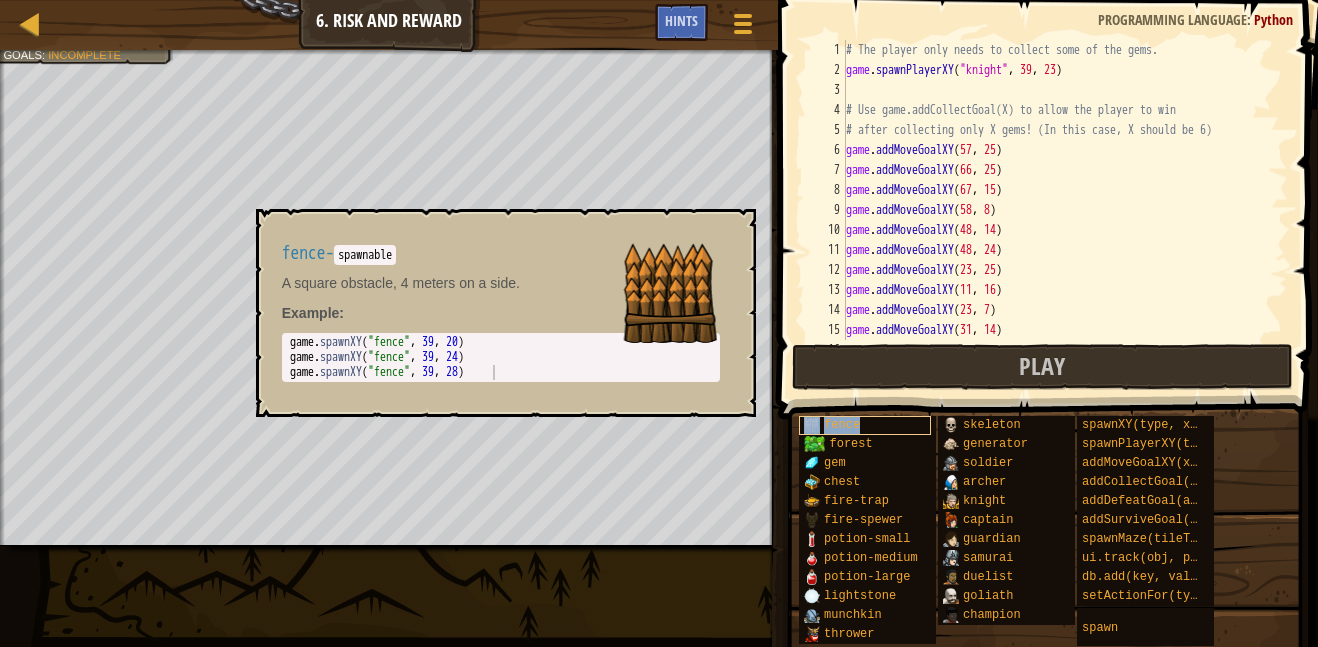click on "fence" at bounding box center (865, 425) 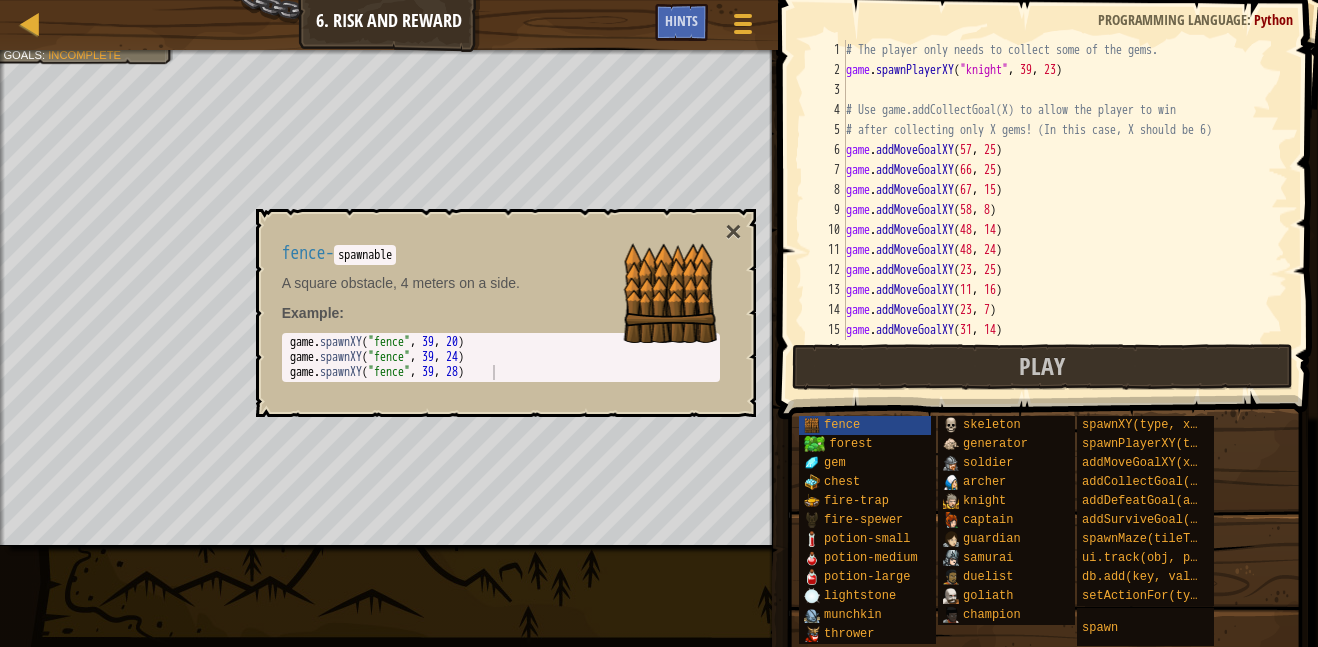 type on "game.spawnXY("fence", [NUMBER], [NUMBER])" 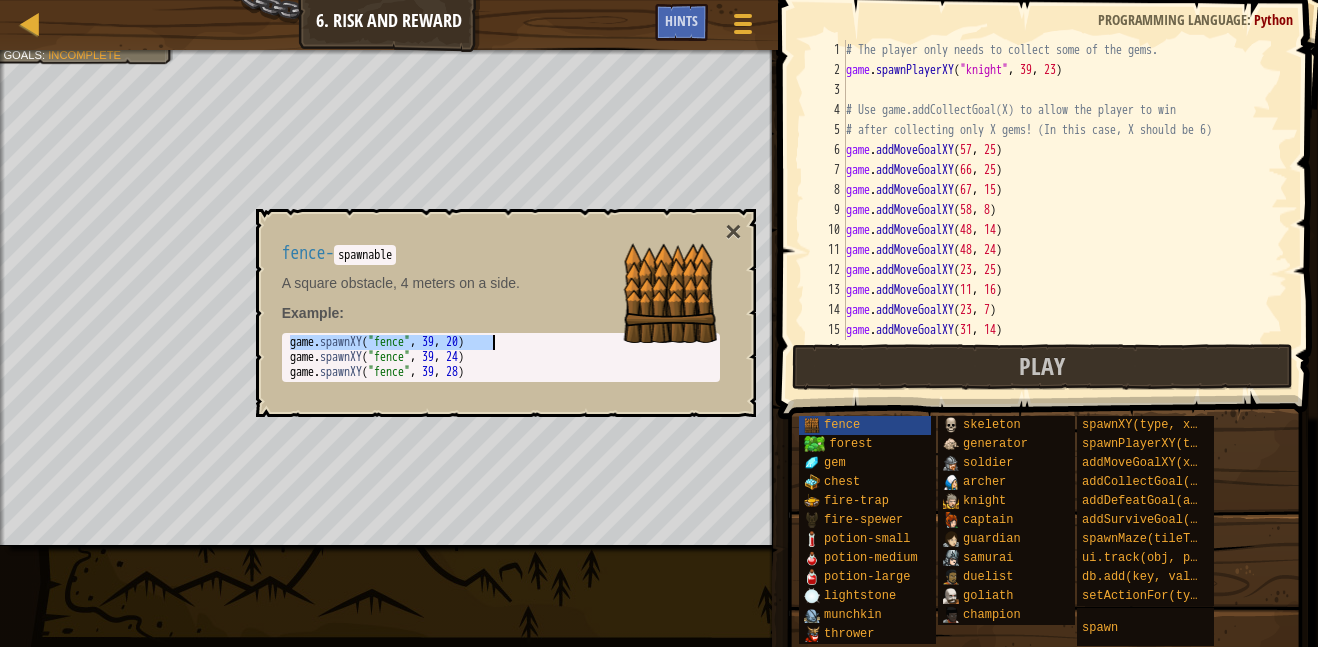 drag, startPoint x: 289, startPoint y: 339, endPoint x: 525, endPoint y: 344, distance: 236.05296 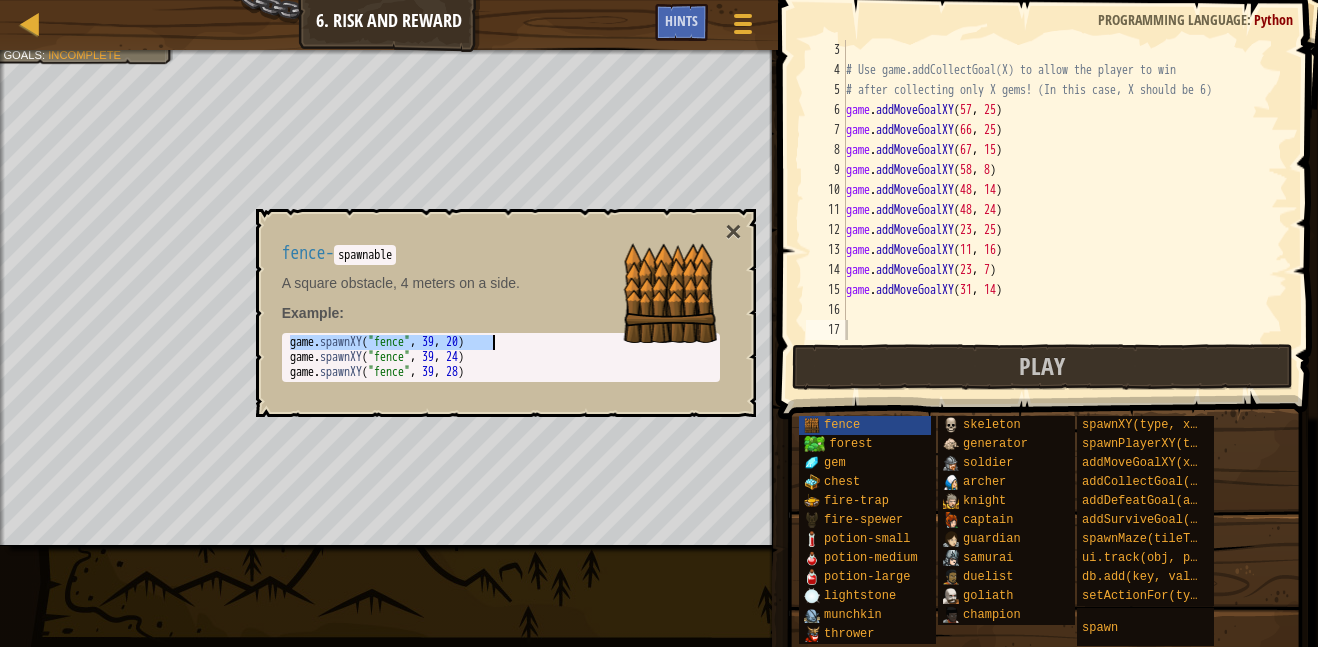 scroll, scrollTop: 40, scrollLeft: 0, axis: vertical 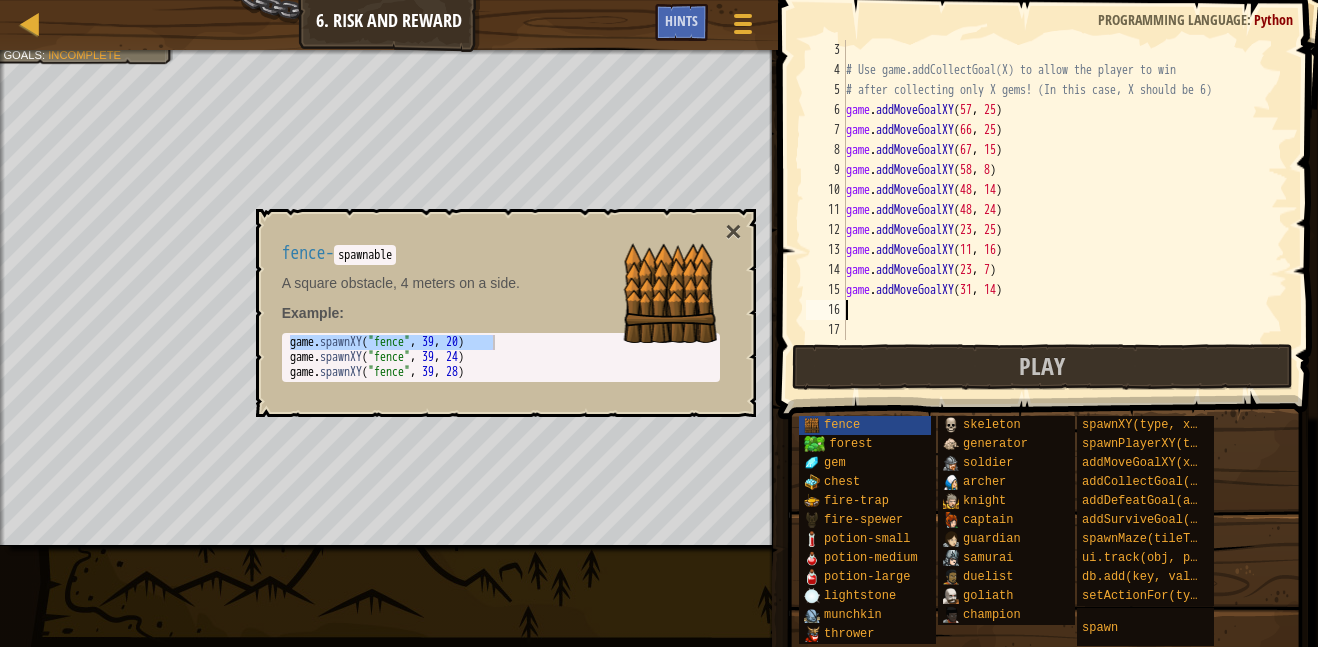 paste on "game.spawnXY("fence", [NUMBER], [NUMBER])" 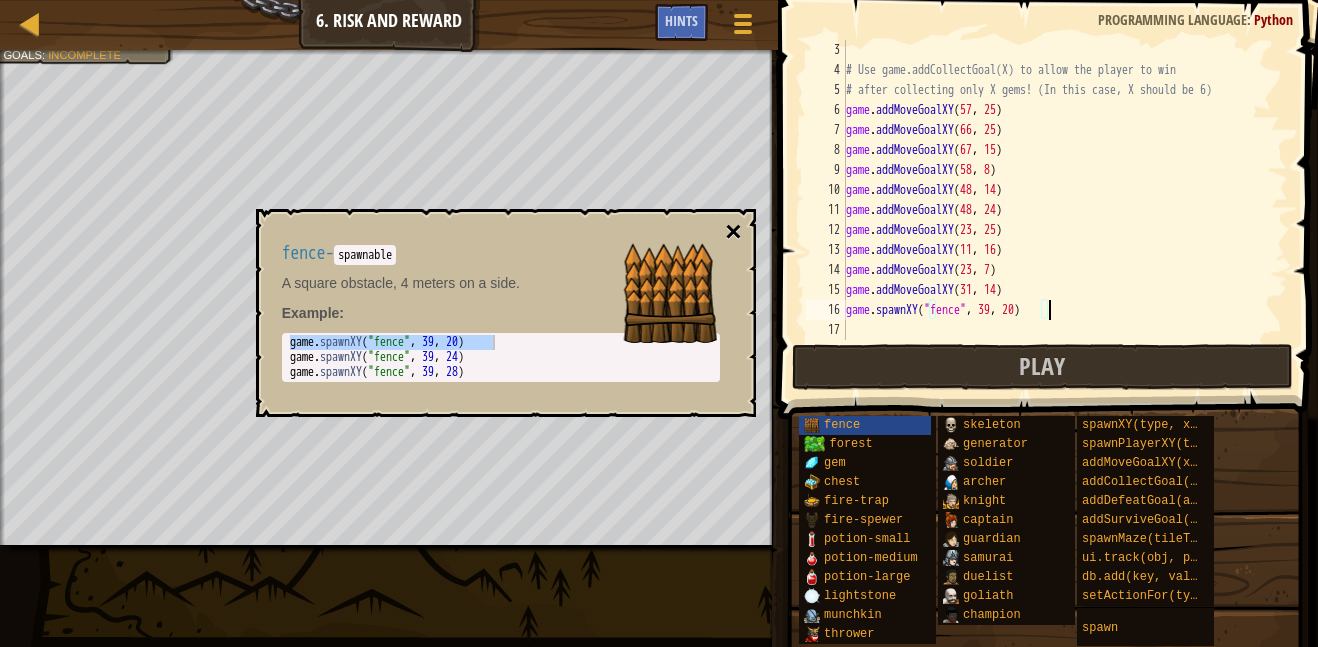 click on "×" at bounding box center [733, 232] 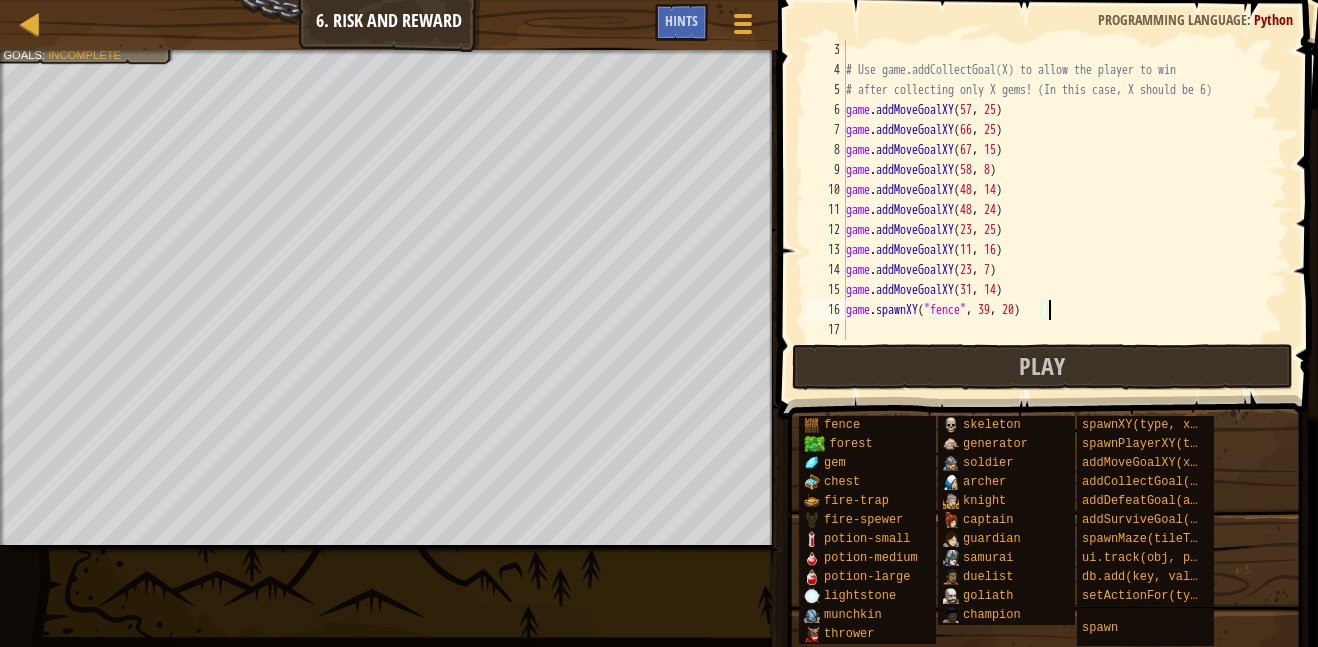 click on "Map Game Development 1 6. Risk and Reward Game Menu Done Hints 1     הההההההההההההההההההההההההההההההההההההההההההההההההההההההההההההההההההההההההההההההההההההההההההההההההההההההההההההההההההההההההההההההההההההההההההההההההההההההההההההההההההההההההההההההההההההההההההההההההההההההההההההההההההההההההההההההההההההההההההההההההההההההההההההההה XXXXXXXXXXXXXXXXXXXXXXXXXXXXXXXXXXXXXXXXXXXXXXXXXXXXXXXXXXXXXXXXXXXXXXXXXXXXXXXXXXXXXXXXXXXXXXXXXXXXXXXXXXXXXXXXXXXXXXXXXXXXXXXXXXXXXXXXXXXXXXXXXXXXXXXXXXXXXXXXXXXXXXXXXXXXXXXXXXXXXXXXXXXXXXXXXXXXXXXXXXXXXXXXXXXXXXXXXXXXXXXXXXXXXXXXXXXXXXXXXXXXXXXXXXXXXXXX Solution × Hints game.spawnXY("fence", [NUMBER], [NUMBER]) 3 4 5 6 7 8 9 10 11 12 13 14 15 16 17 # Use game.addCollectGoal(X) to allow the player to win game . addMoveGoalXY ( [NUMBER] ,   [NUMBER] ) game ." at bounding box center [659, 323] 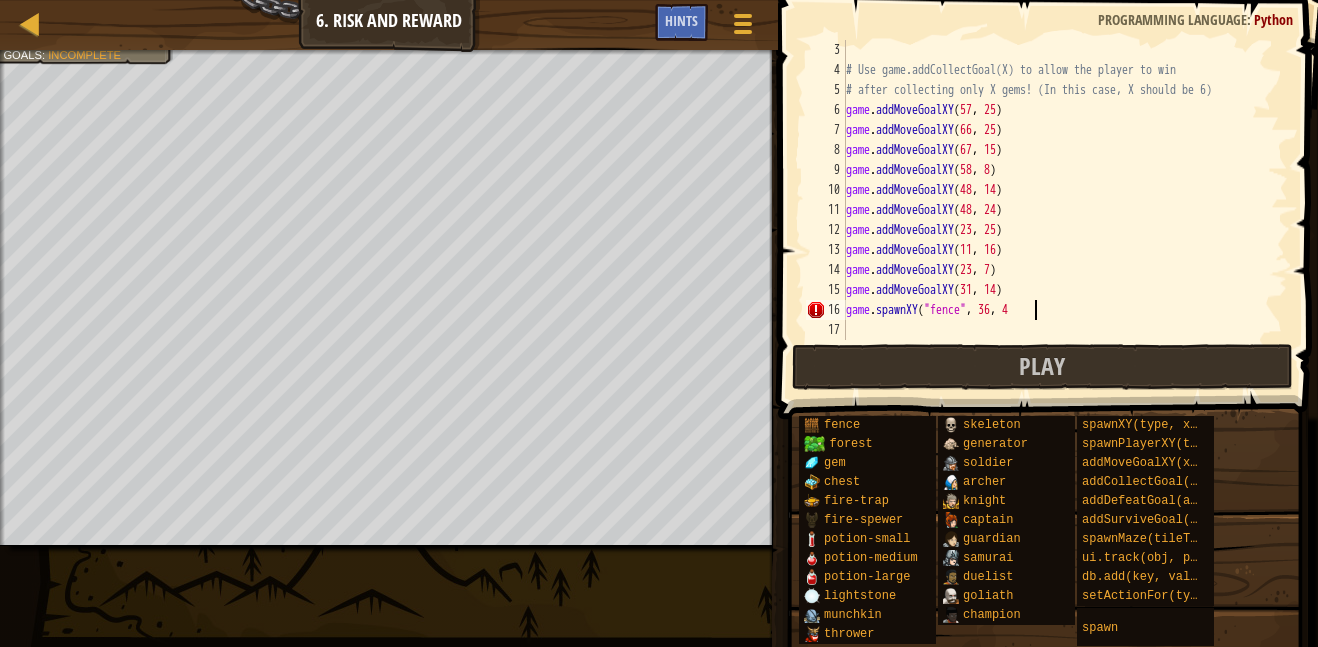 scroll, scrollTop: 9, scrollLeft: 27, axis: both 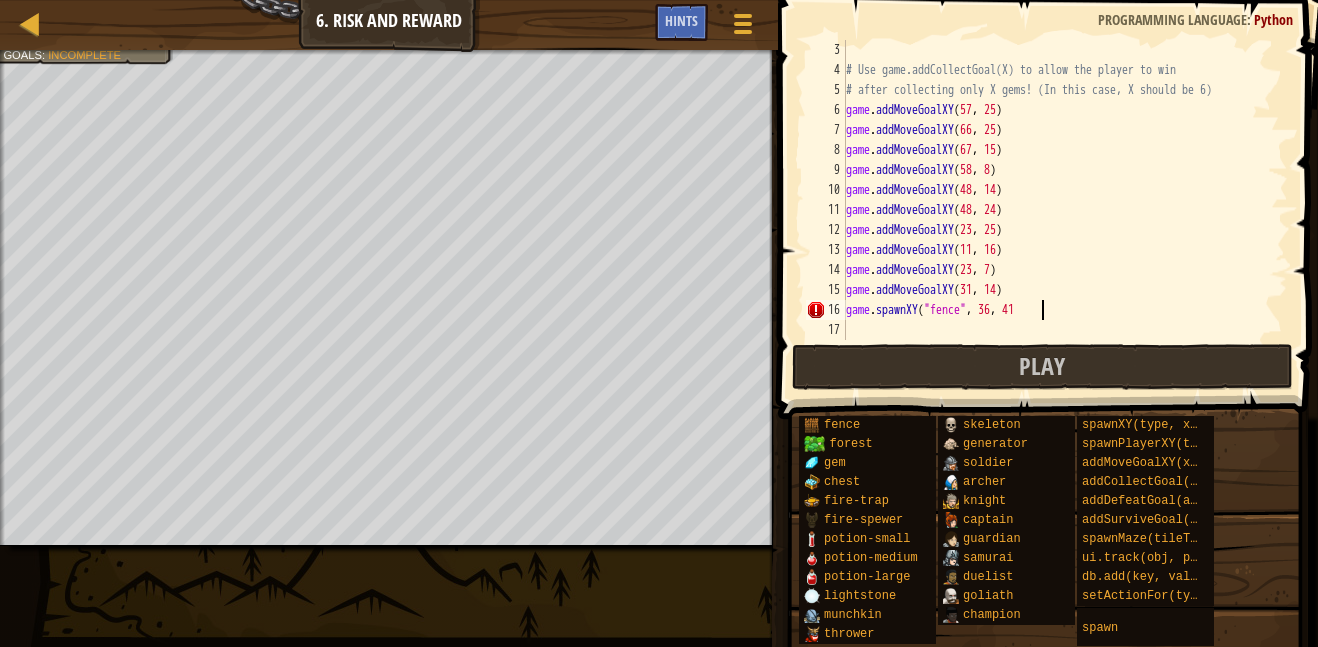 type on "game.spawnXY("fence", [NUMBER], [NUMBER])" 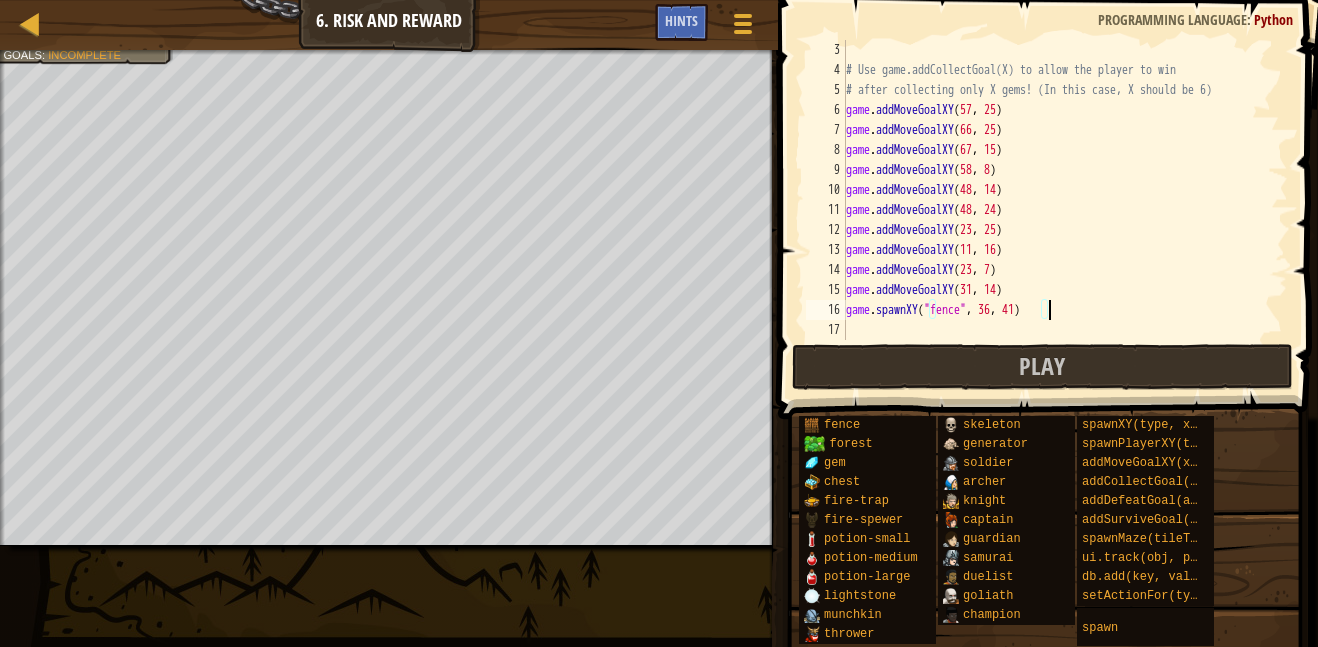 scroll, scrollTop: 9, scrollLeft: 0, axis: vertical 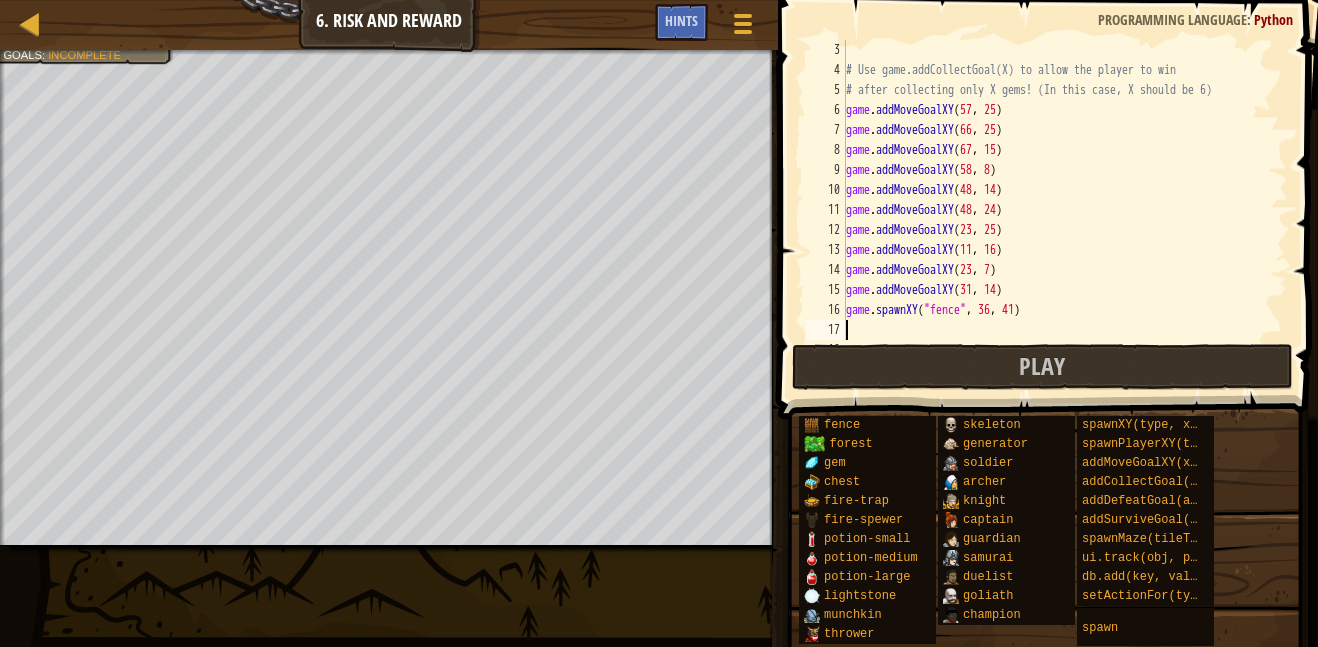 paste on "game.spawnXY("fence", [NUMBER], [NUMBER])" 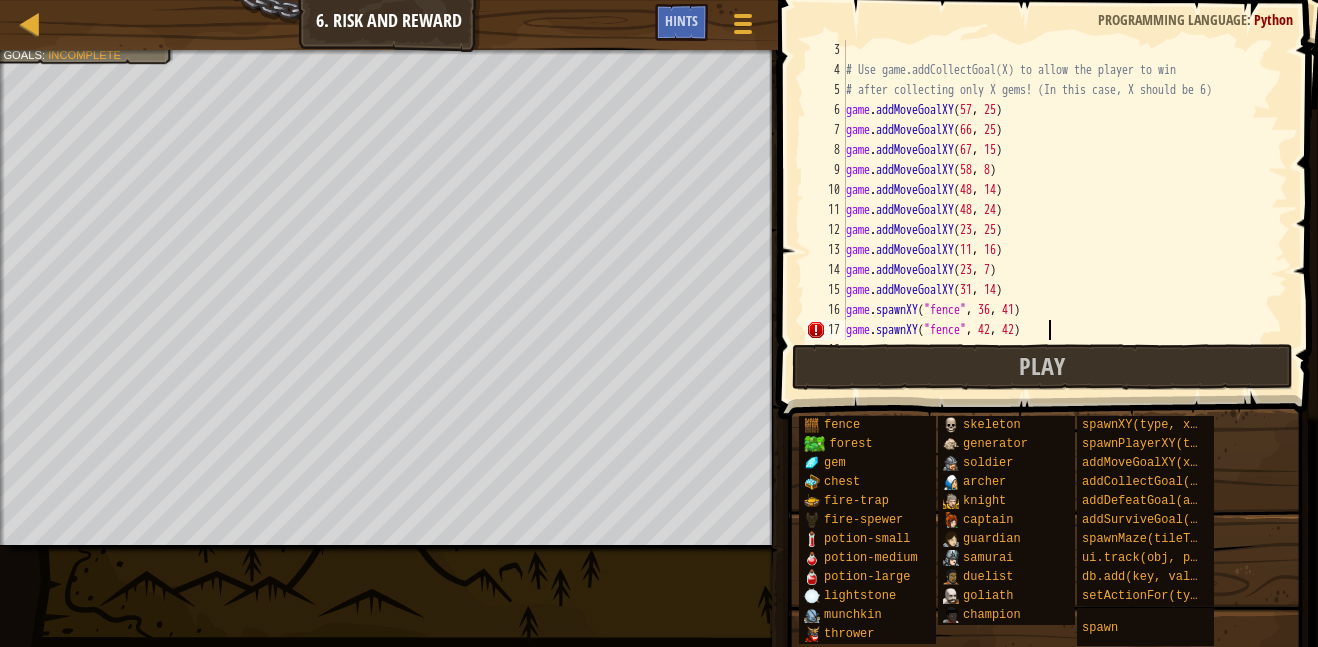 scroll, scrollTop: 9, scrollLeft: 28, axis: both 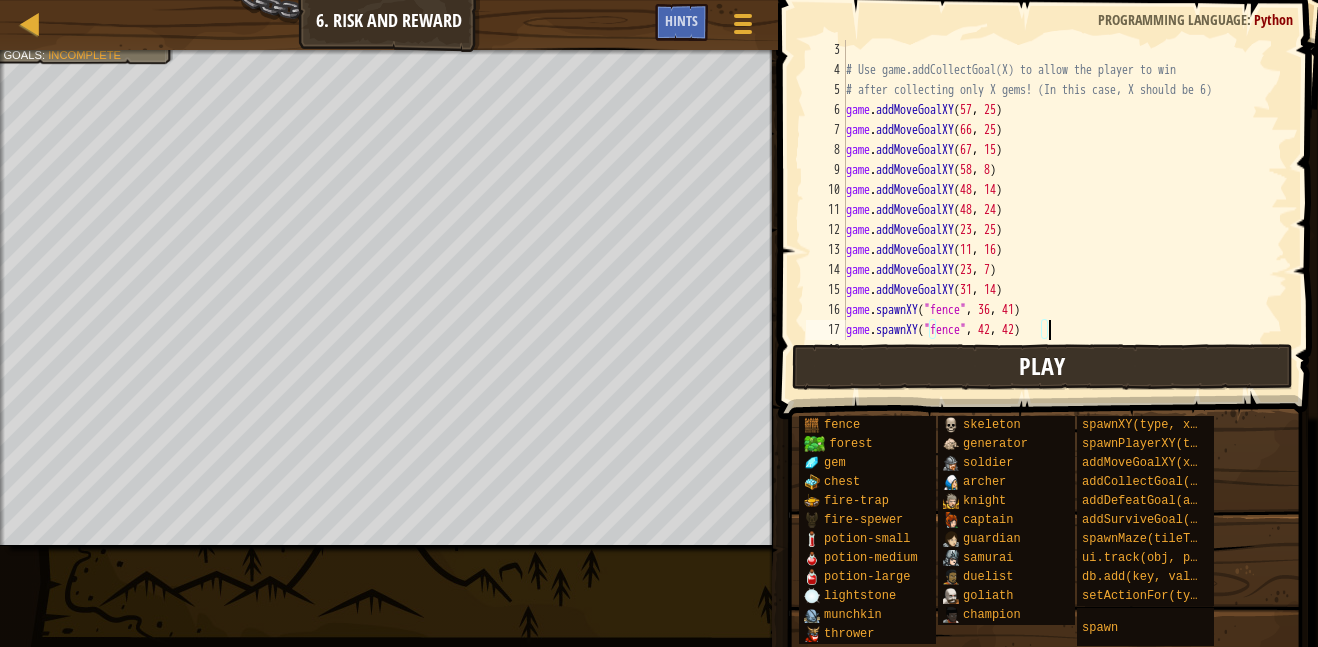 type on "game.spawnXY("fence", 42, 42)" 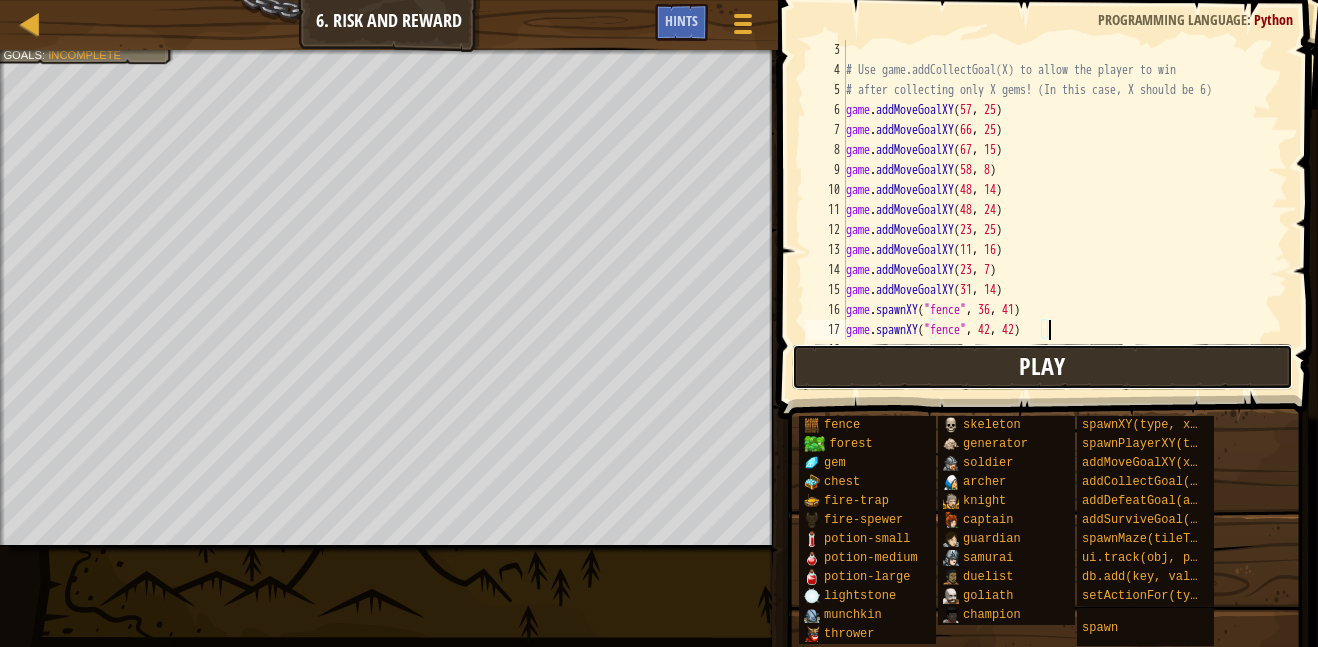 click on "Play" at bounding box center (1042, 367) 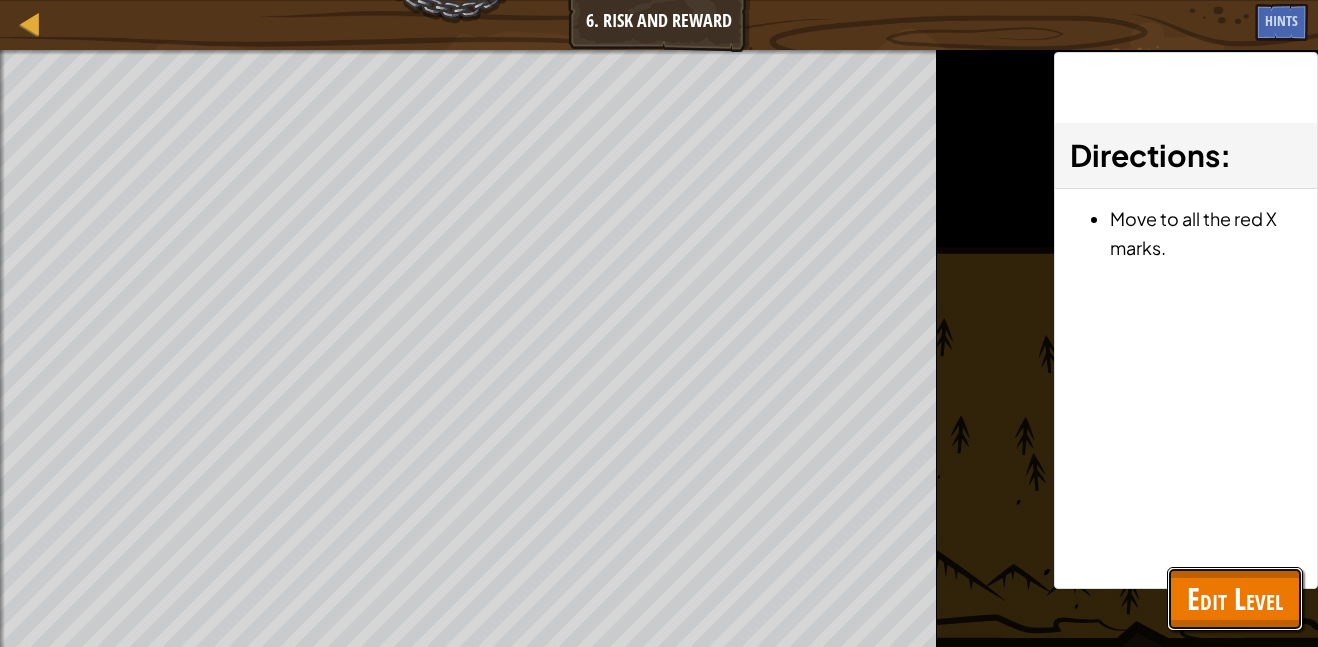 click on "Edit Level" at bounding box center [1235, 598] 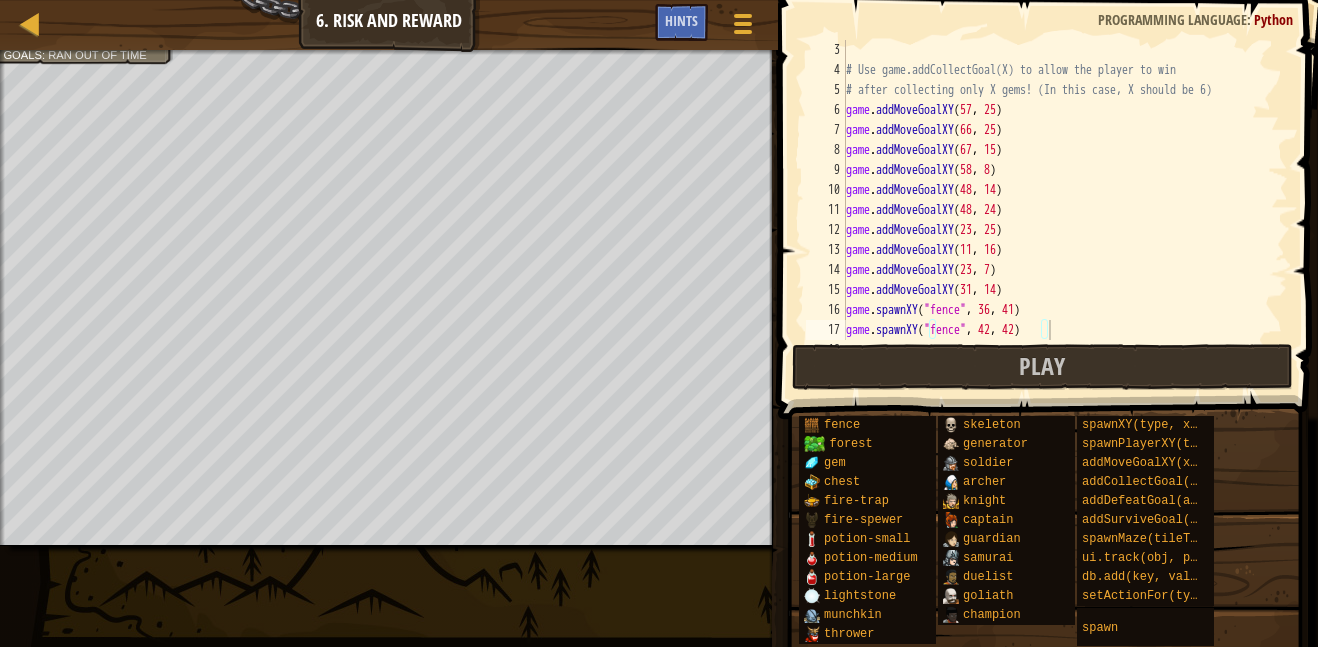 click on "# Use game.addCollectGoal(X) to allow the player to win # after collecting only X gems! (In this case, X should be 6) game . addMoveGoalXY ( [NUMBER] ,   [NUMBER] ) game . addMoveGoalXY ( [NUMBER] ,   [NUMBER] ) game . addMoveGoalXY ( [NUMBER] ,   [NUMBER] ) game . addMoveGoalXY ( [NUMBER] ,   [NUMBER] ) game . addMoveGoalXY ( [NUMBER] ,   [NUMBER] ) game . addMoveGoalXY ( [NUMBER] ,   [NUMBER] ) game . addMoveGoalXY ( [NUMBER] ,   [NUMBER] ) game . addMoveGoalXY ( [NUMBER] ,   [NUMBER] ) game . addMoveGoalXY ( [NUMBER] ,   [NUMBER] ) game . addMoveGoalXY ( [NUMBER] ,   [NUMBER] ) game.spawnXY ( "fence" ,   [NUMBER] ,   [NUMBER] ) game.spawnXY ( "fence" ,   [NUMBER] ,   [NUMBER] )" at bounding box center (1065, 210) 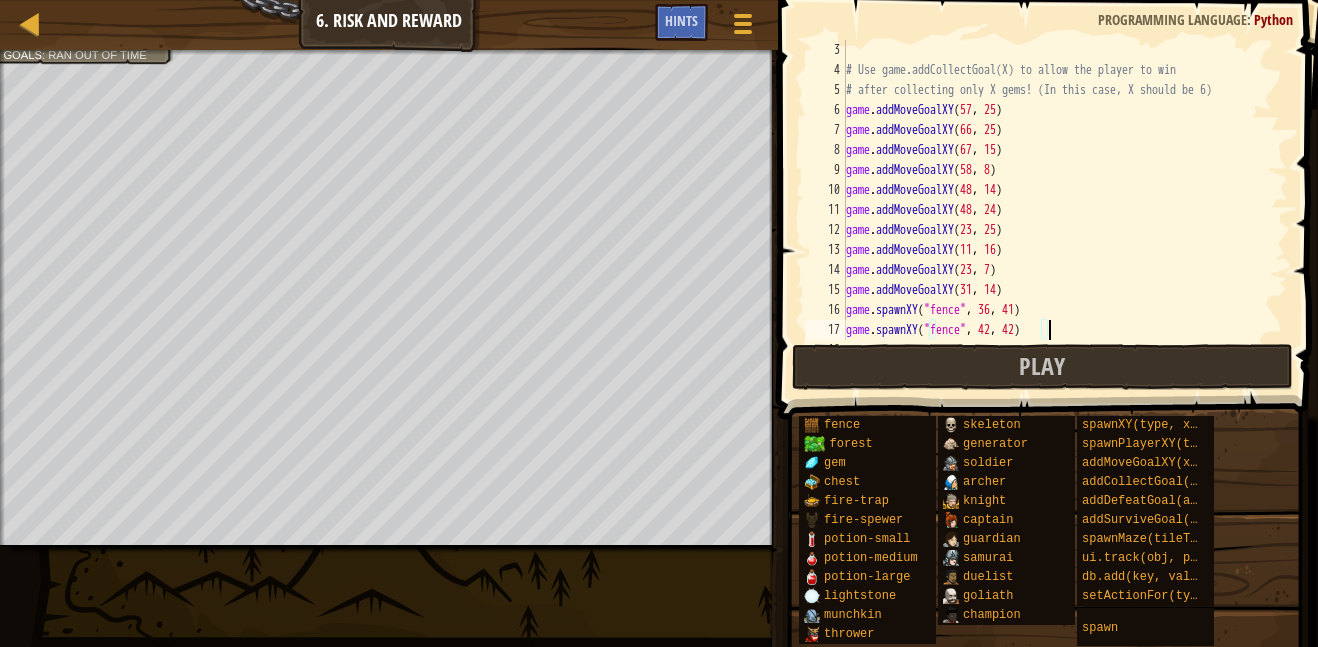 scroll, scrollTop: 9, scrollLeft: 0, axis: vertical 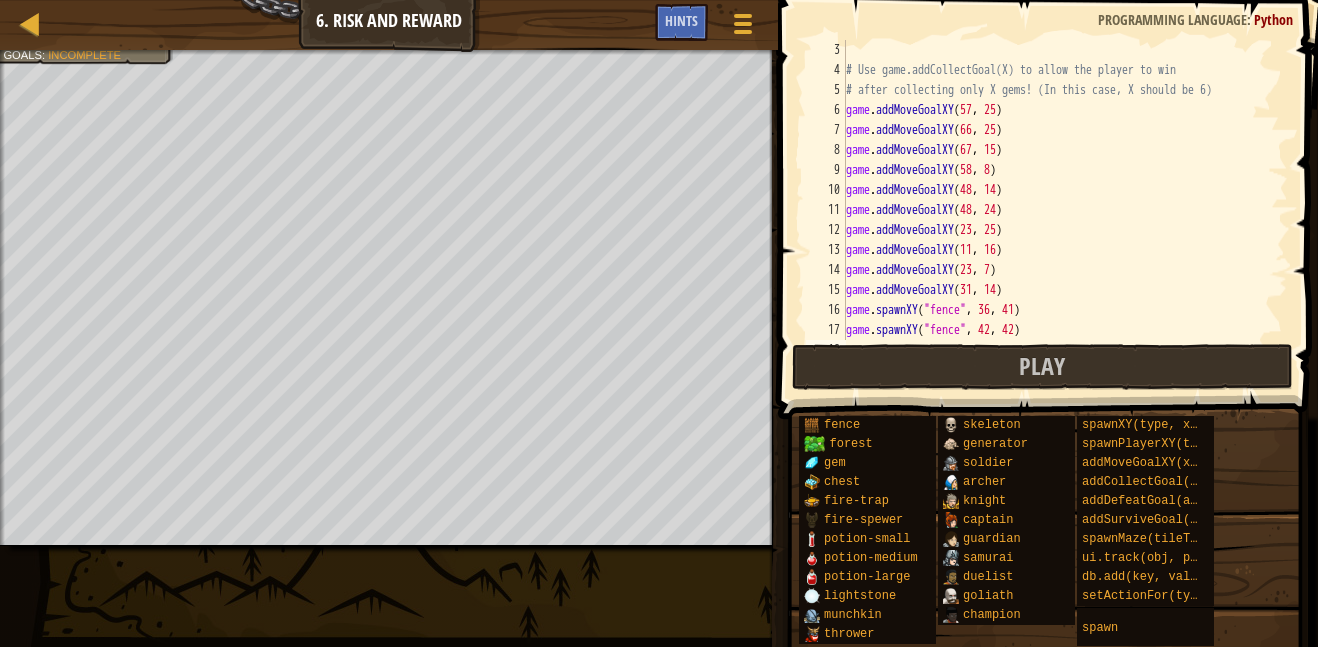 paste on "game.spawnXY("fence", [NUMBER], [NUMBER])" 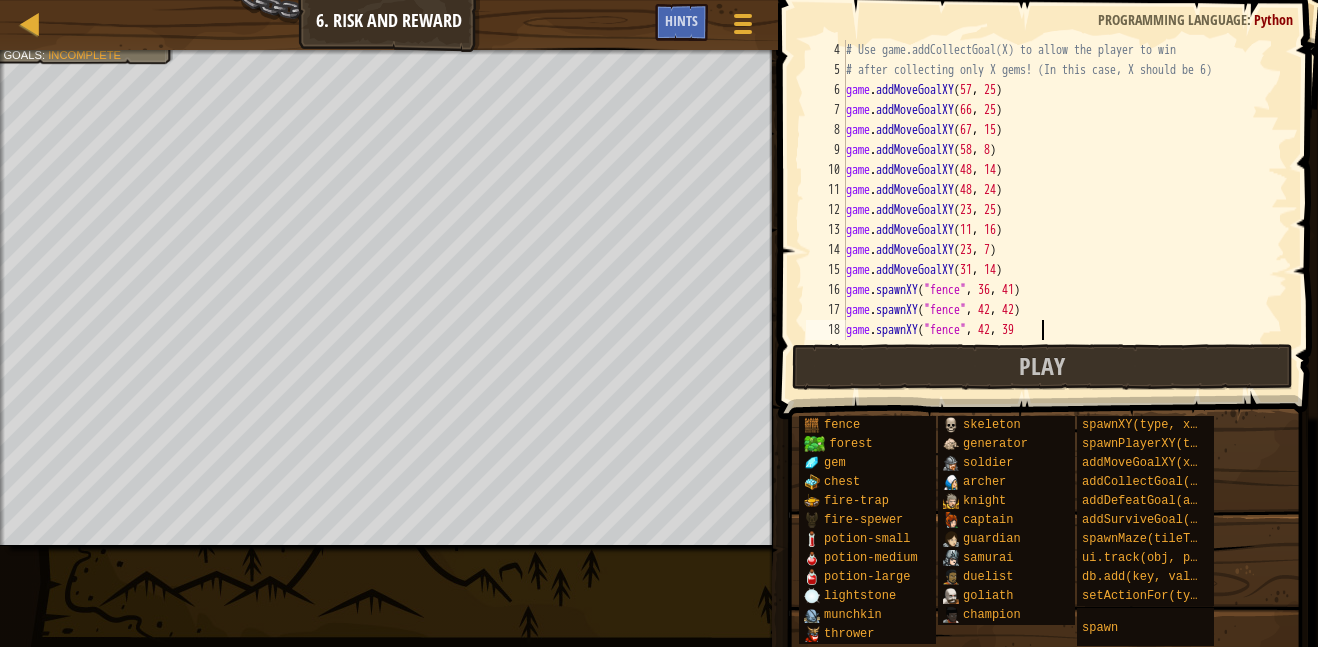 scroll, scrollTop: 9, scrollLeft: 27, axis: both 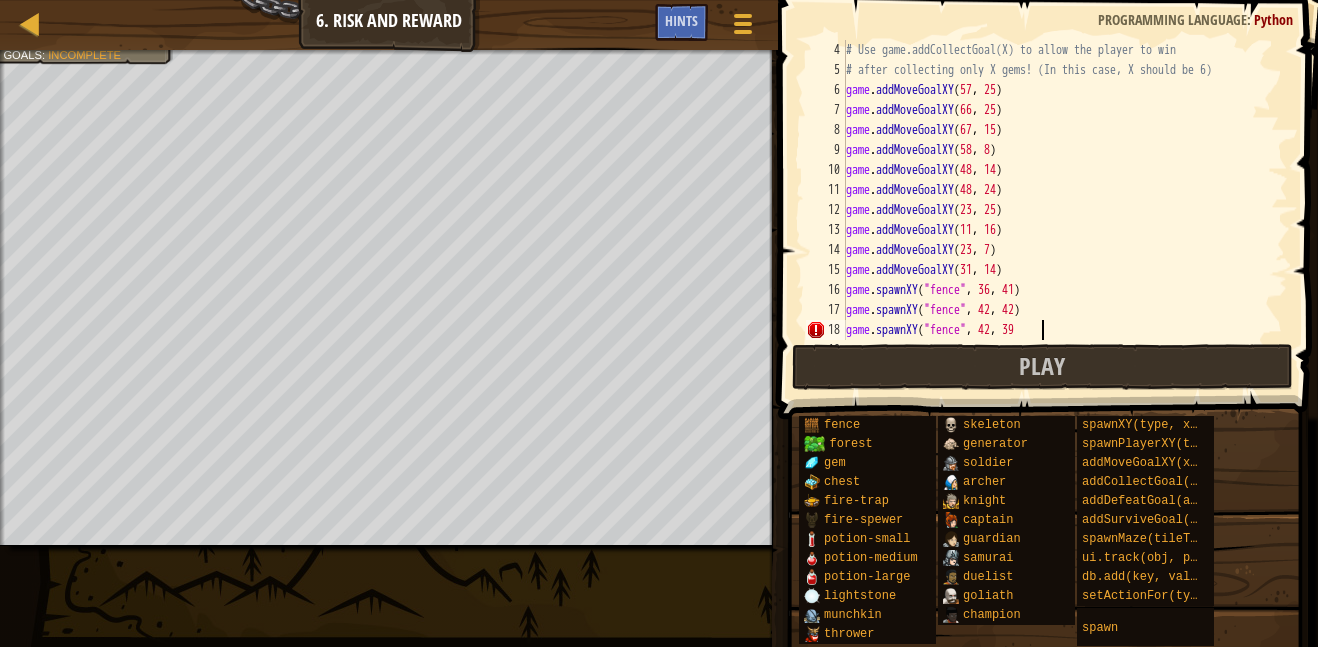 type on "game.spawnXY("fence", [NUMBER], [NUMBER])" 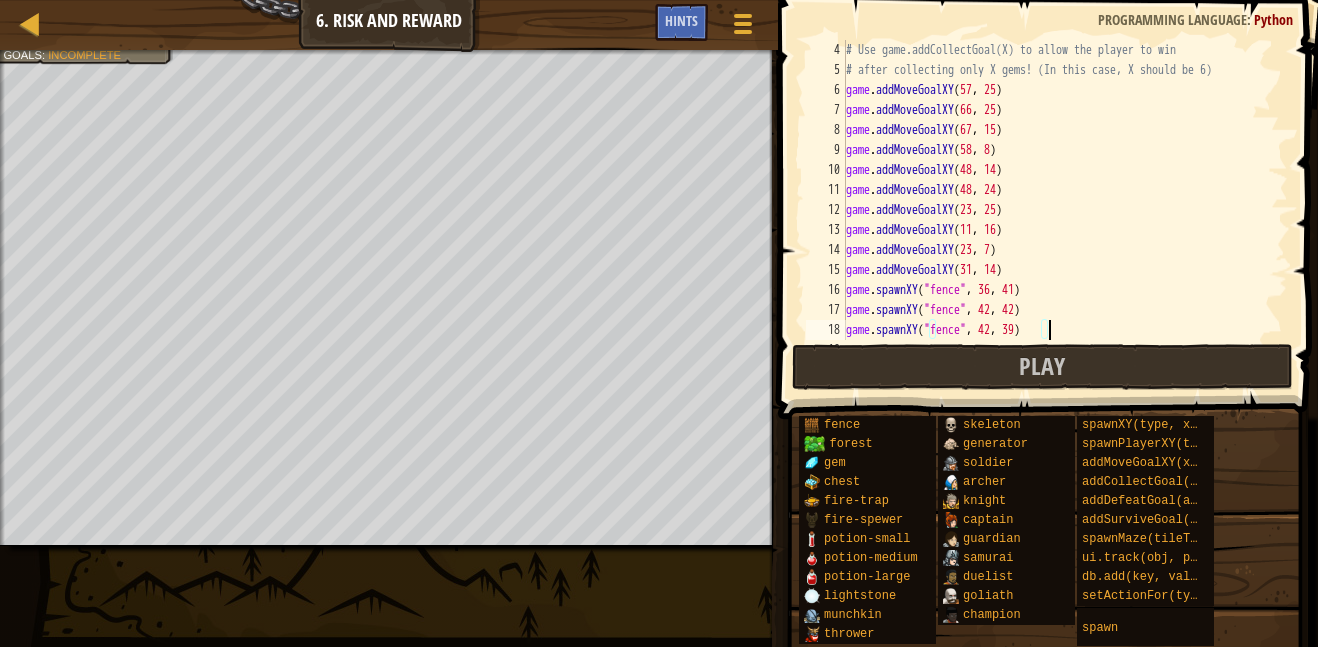 scroll, scrollTop: 9, scrollLeft: 0, axis: vertical 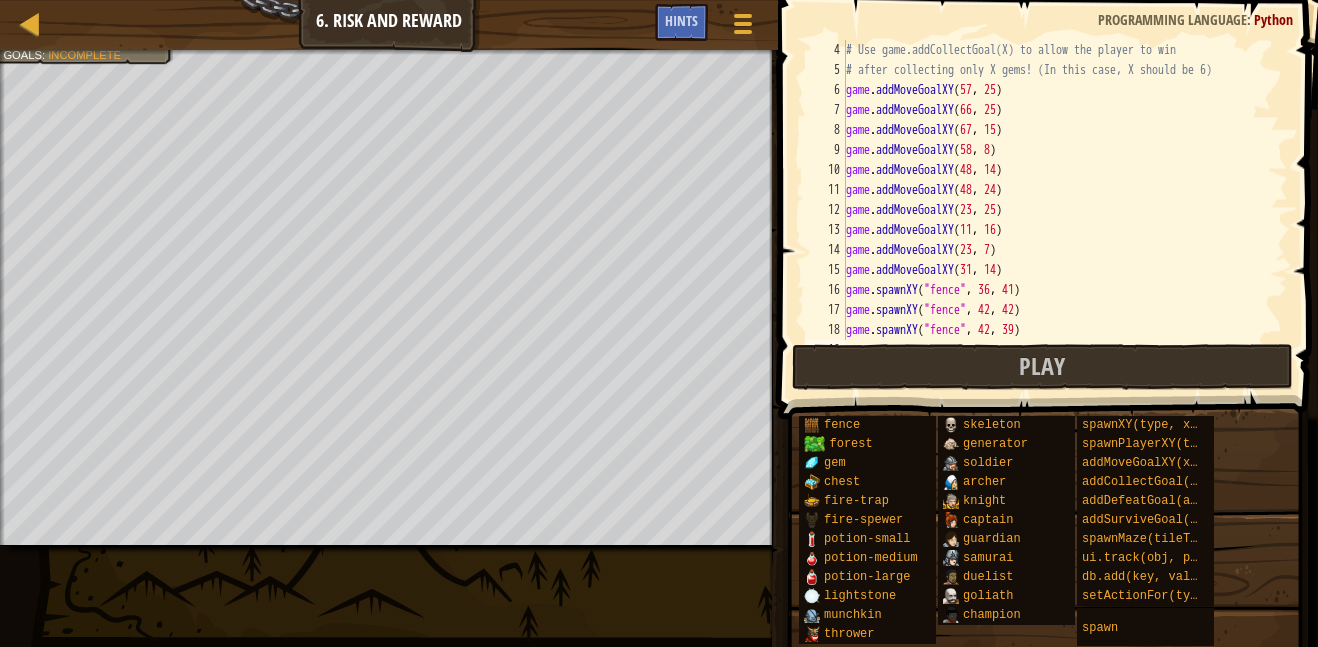 paste on "game.spawnXY("fence", [NUMBER], [NUMBER])" 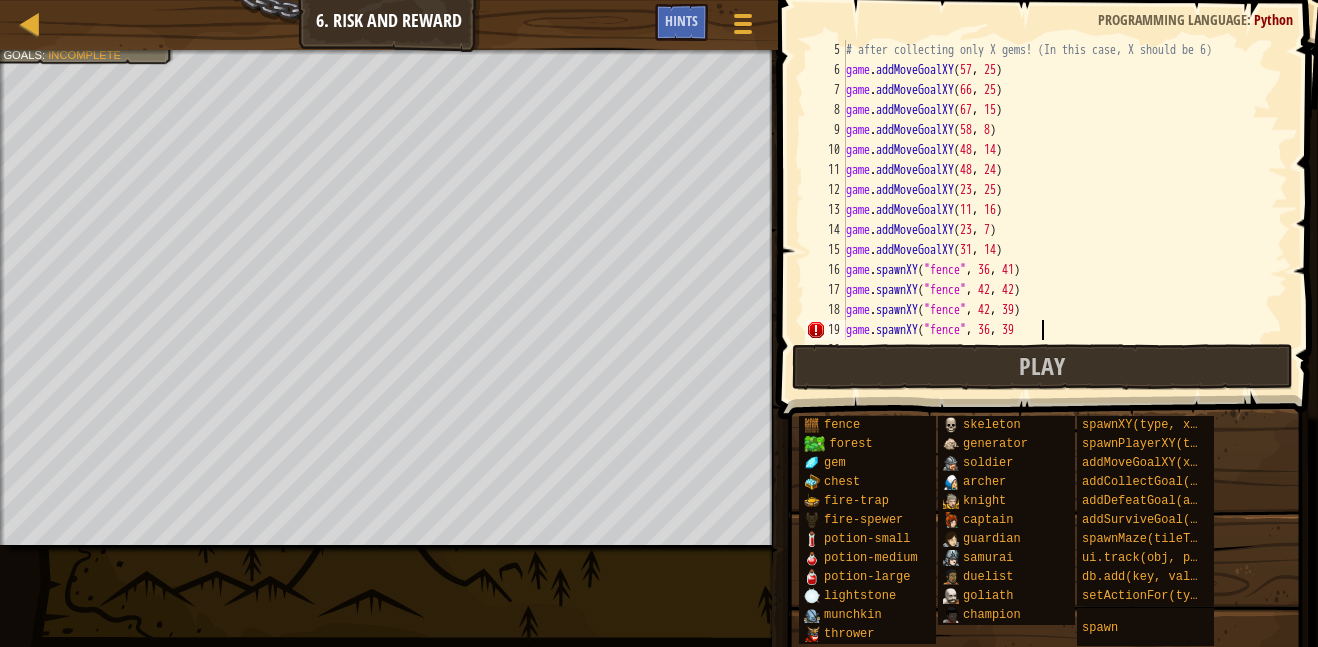 scroll, scrollTop: 9, scrollLeft: 28, axis: both 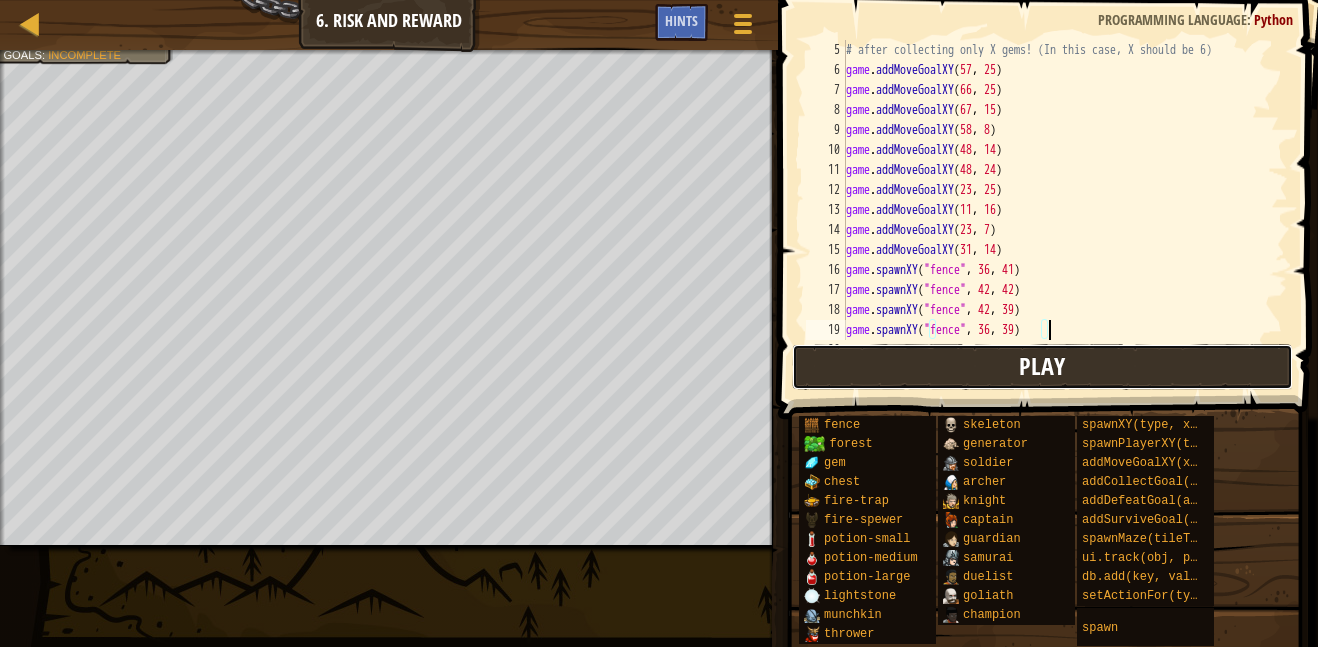 click on "Play" at bounding box center [1042, 367] 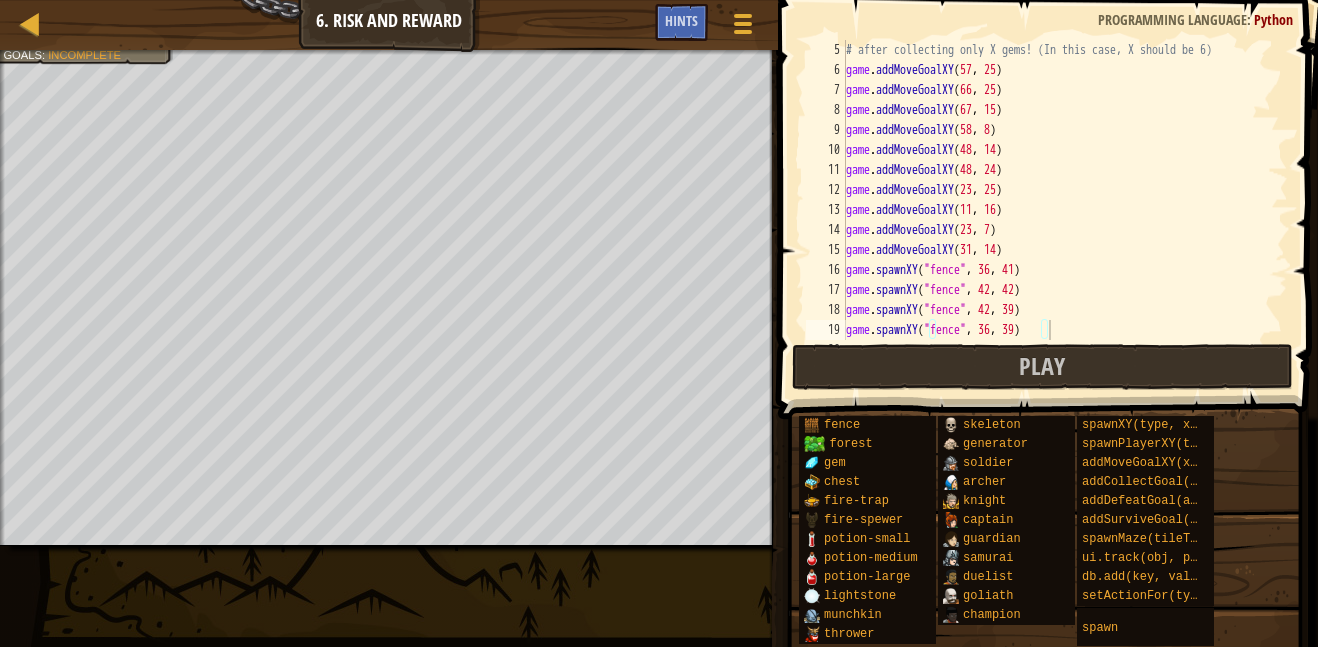 type on "game.addMoveGoalXY([NUMBER], [NUMBER])" 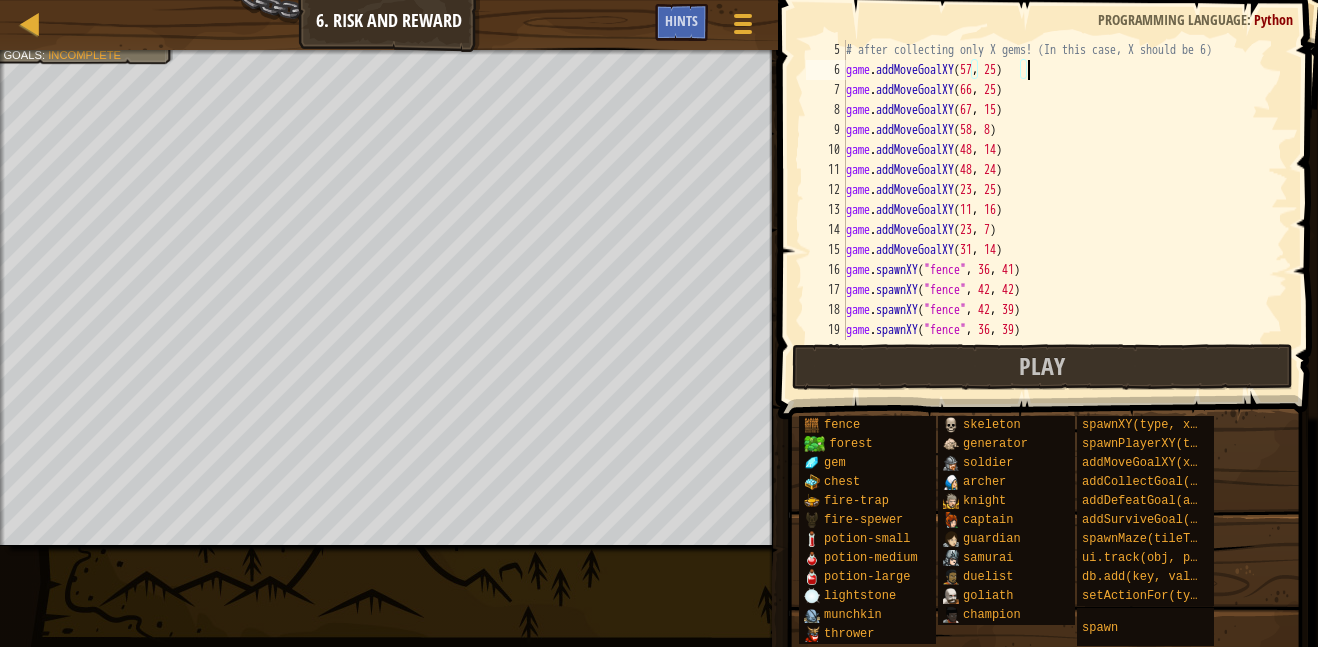 click on "# Use game.addCollectGoal(X) to allow the player to win # after collecting only X gems! (In this case, X should be 6) game . addMoveGoalXY ( [NUMBER] ,   [NUMBER] ) game . addMoveGoalXY ( [NUMBER] ,   [NUMBER] ) game . addMoveGoalXY ( [NUMBER] ,   [NUMBER] ) game . addMoveGoalXY ( [NUMBER] ,   [NUMBER] ) game . addMoveGoalXY ( [NUMBER] ,   [NUMBER] ) game . addMoveGoalXY ( [NUMBER] ,   [NUMBER] ) game . addMoveGoalXY ( [NUMBER] ,   [NUMBER] ) game . addMoveGoalXY ( [NUMBER] ,   [NUMBER] ) game . addMoveGoalXY ( [NUMBER] ,   [NUMBER] ) game . addMoveGoalXY ( [NUMBER] ,   [NUMBER] ) game.spawnXY ( "fence" ,   [NUMBER] ,   [NUMBER] ) game.spawnXY ( "fence" ,   [NUMBER] ,   [NUMBER] ) game.spawnXY ( "fence" ,   [NUMBER] ,   [NUMBER] ) game.spawnXY ( "fence" ,   [NUMBER] ,   [NUMBER] )" at bounding box center [1065, 210] 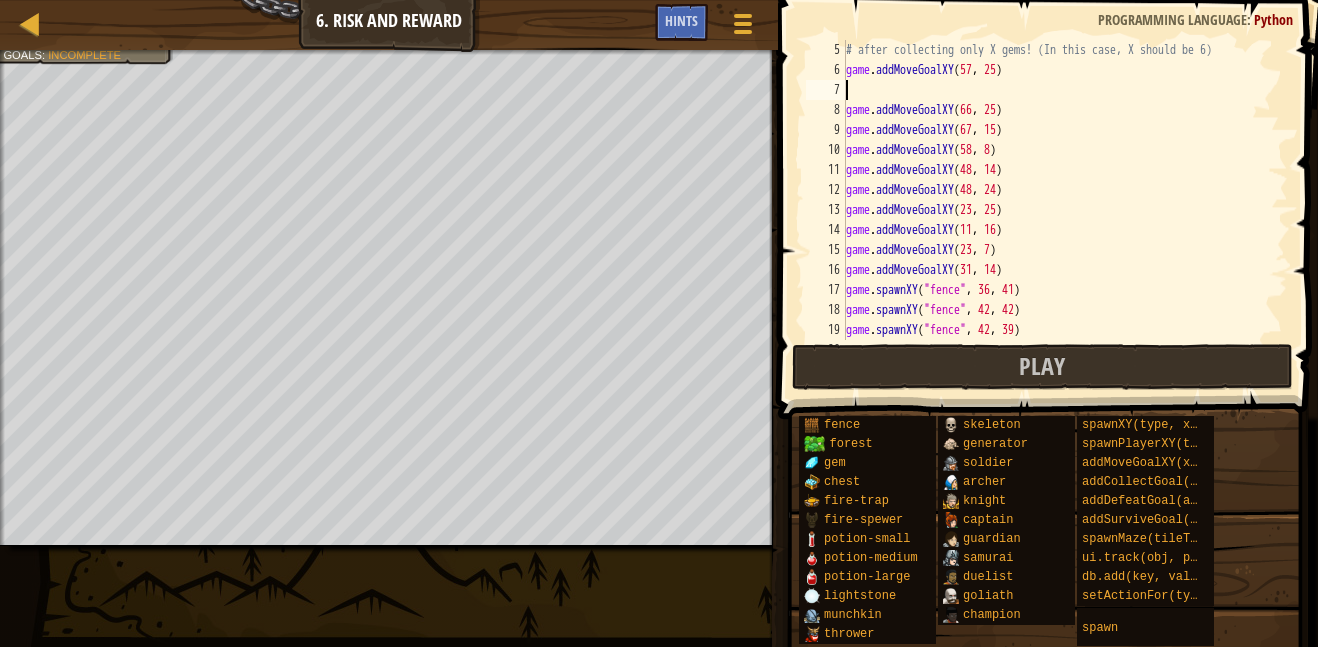 scroll, scrollTop: 9, scrollLeft: 0, axis: vertical 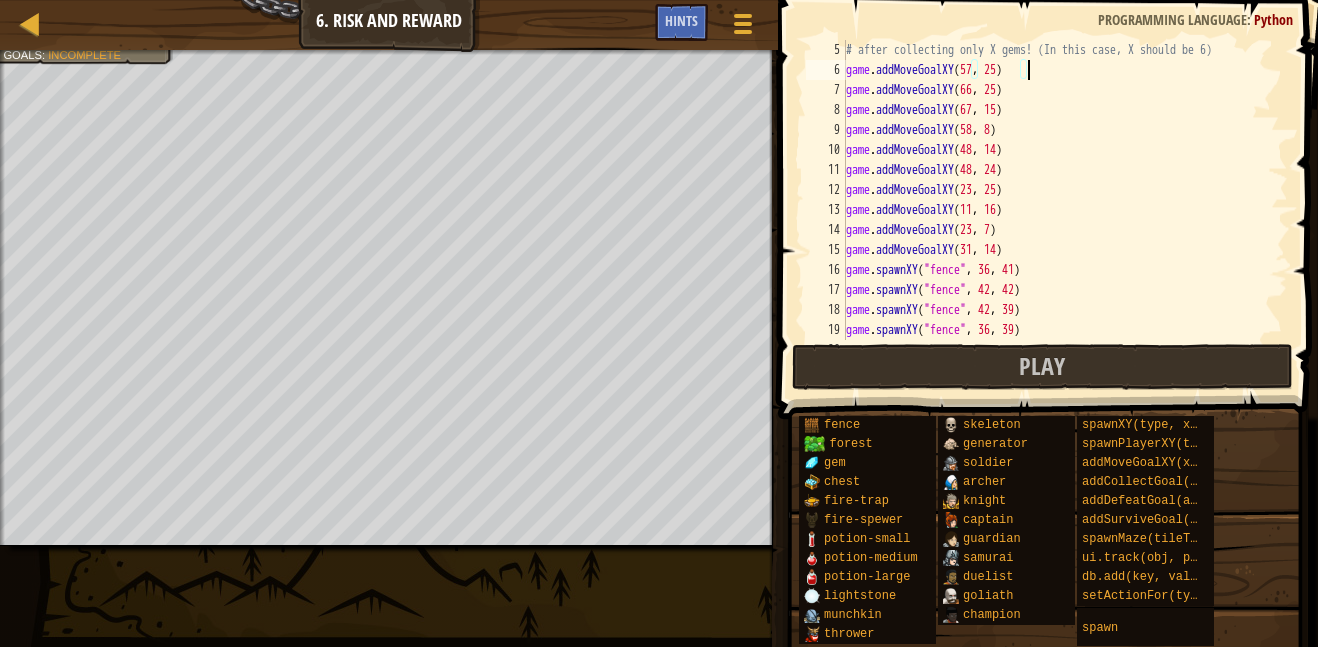 click on "# Use game.addCollectGoal(X) to allow the player to win # after collecting only X gems! (In this case, X should be 6) game . addMoveGoalXY ( [NUMBER] ,   [NUMBER] ) game . addMoveGoalXY ( [NUMBER] ,   [NUMBER] ) game . addMoveGoalXY ( [NUMBER] ,   [NUMBER] ) game . addMoveGoalXY ( [NUMBER] ,   [NUMBER] ) game . addMoveGoalXY ( [NUMBER] ,   [NUMBER] ) game . addMoveGoalXY ( [NUMBER] ,   [NUMBER] ) game . addMoveGoalXY ( [NUMBER] ,   [NUMBER] ) game . addMoveGoalXY ( [NUMBER] ,   [NUMBER] ) game . addMoveGoalXY ( [NUMBER] ,   [NUMBER] ) game . addMoveGoalXY ( [NUMBER] ,   [NUMBER] ) game.spawnXY ( "fence" ,   [NUMBER] ,   [NUMBER] ) game.spawnXY ( "fence" ,   [NUMBER] ,   [NUMBER] ) game.spawnXY ( "fence" ,   [NUMBER] ,   [NUMBER] ) game.spawnXY ( "fence" ,   [NUMBER] ,   [NUMBER] )" at bounding box center [1065, 210] 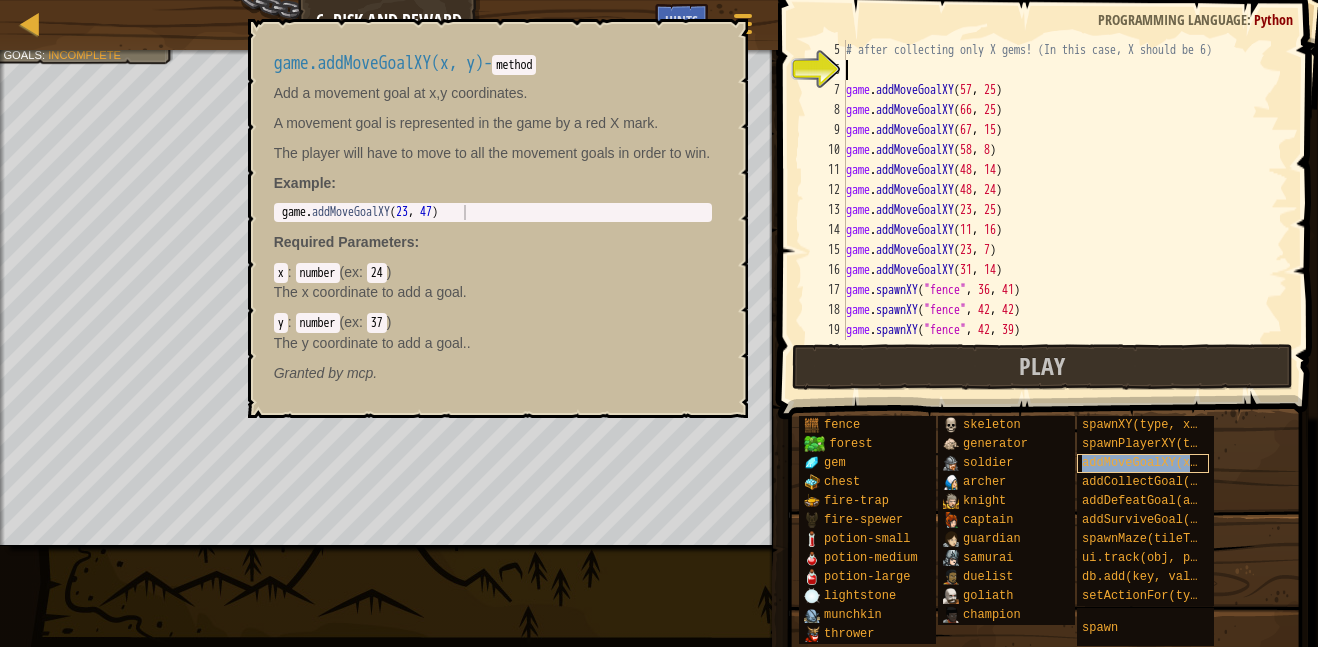 click on "addMoveGoalXY(x, y)" at bounding box center (1150, 463) 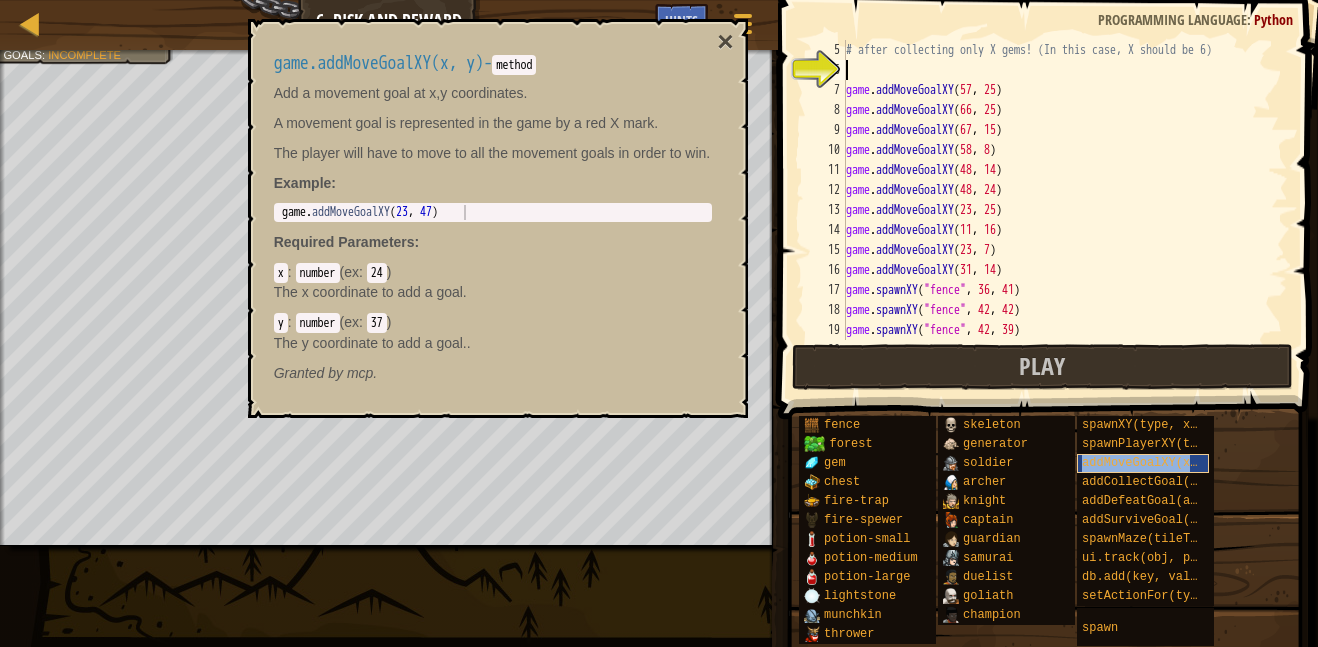 click on "addMoveGoalXY(x, y)" at bounding box center [1150, 463] 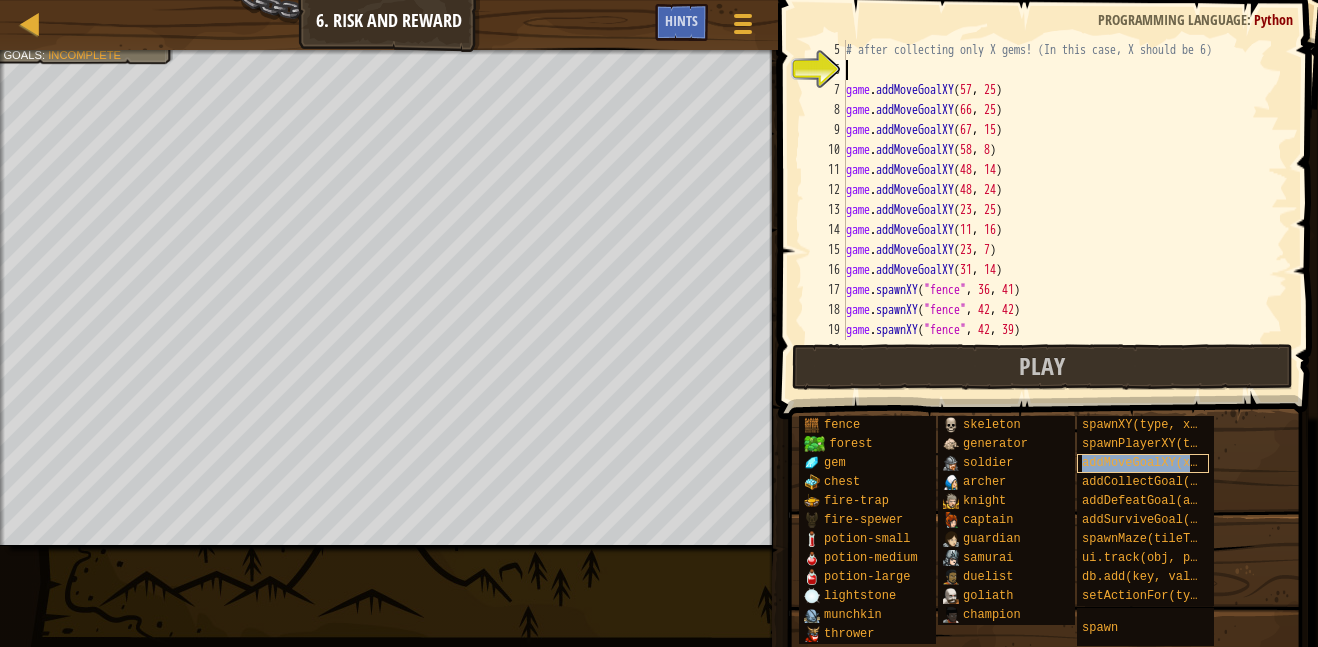 click on "addMoveGoalXY(x, y)" at bounding box center (1150, 463) 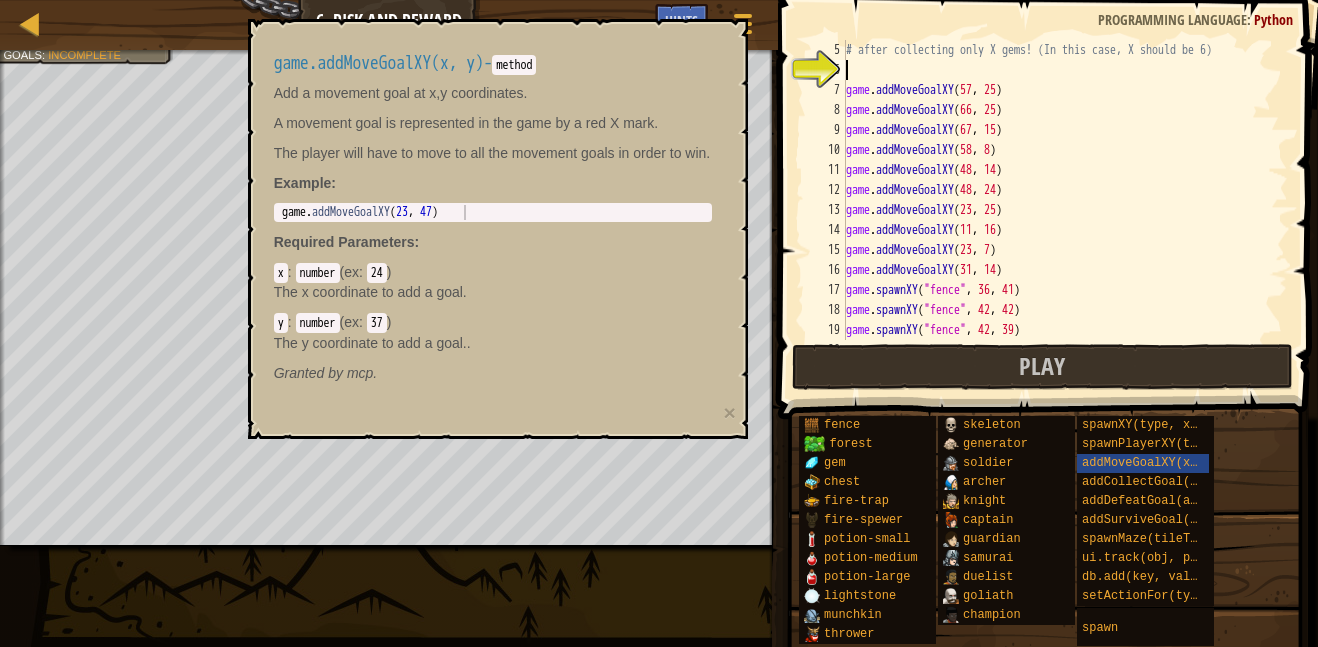 click on "# Use game.addCollectGoal(X) to allow the player to win # after collecting only X gems! (In this case, X should be 6) game . addMoveGoalXY ( [NUMBER] ,   [NUMBER] ) game . addMoveGoalXY ( [NUMBER] ,   [NUMBER] ) game . addMoveGoalXY ( [NUMBER] ,   [NUMBER] ) game . addMoveGoalXY ( [NUMBER] ,   [NUMBER] ) game . addMoveGoalXY ( [NUMBER] ,   [NUMBER] ) game . addMoveGoalXY ( [NUMBER] ,   [NUMBER] ) game . addMoveGoalXY ( [NUMBER] ,   [NUMBER] ) game . addMoveGoalXY ( [NUMBER] ,   [NUMBER] ) game . addMoveGoalXY ( [NUMBER] ,   [NUMBER] ) game . addMoveGoalXY ( [NUMBER] ,   [NUMBER] ) game.spawnXY ( "fence" ,   [NUMBER] ,   [NUMBER] ) game.spawnXY ( "fence" ,   [NUMBER] ,   [NUMBER] ) game.spawnXY ( "fence" ,   [NUMBER] ,   [NUMBER] ) game.spawnXY ( "fence" ,   [NUMBER] ,   [NUMBER] )" at bounding box center (1065, 210) 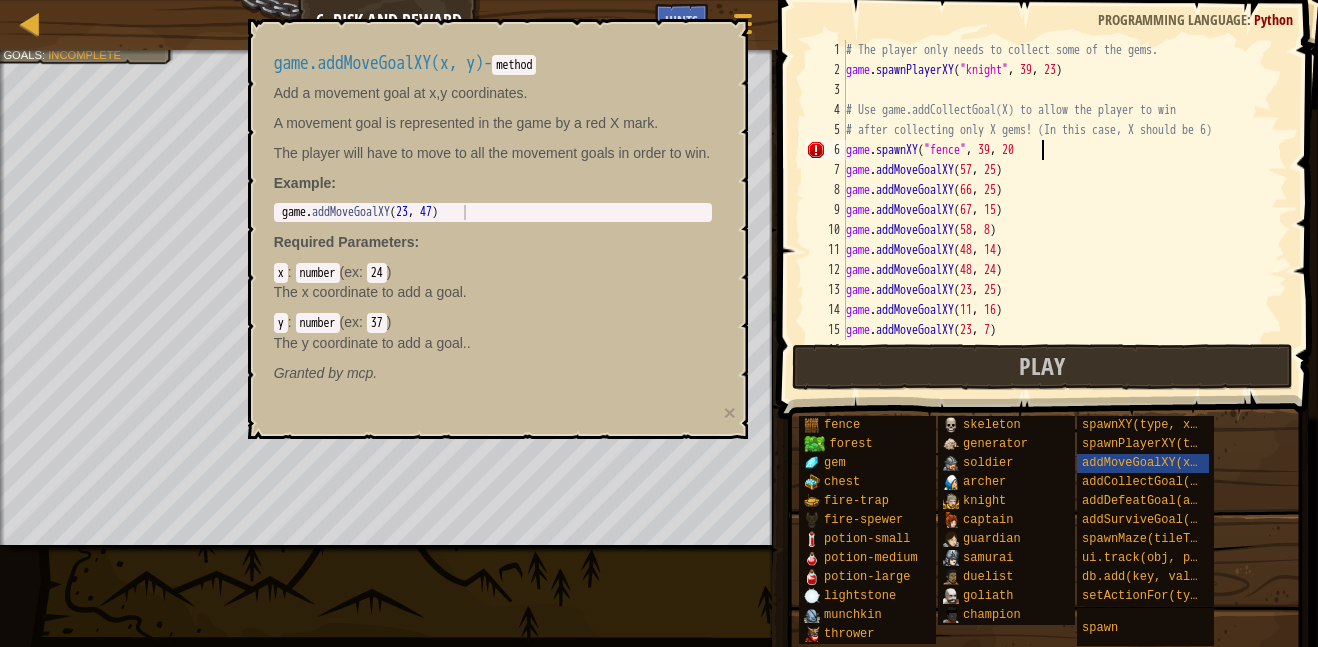scroll, scrollTop: 9, scrollLeft: 28, axis: both 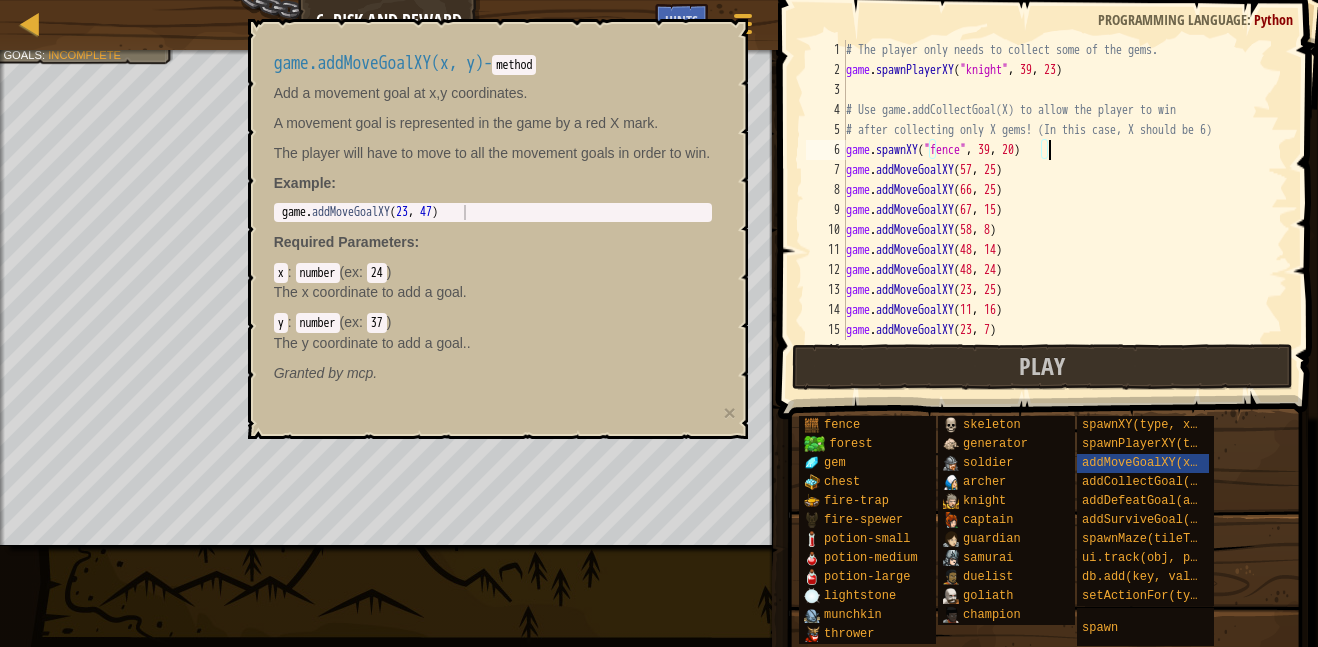 click on "# The player only needs to collect some of the gems. game . spawnPlayerXY ( "knight" ,   [NUMBER] ,   [NUMBER] ) # Use game.addCollectGoal(X) to allow the player to win # after collecting only X gems! (In this case, X should be 6) game . spawnXY ( "fence" ,   [NUMBER] ,   [NUMBER] ) game . addMoveGoalXY ( [NUMBER] ,   [NUMBER] ) game . addMoveGoalXY ( [NUMBER] ,   [NUMBER] ) game . addMoveGoalXY ( [NUMBER] ,   [NUMBER] ) game . addMoveGoalXY ( [NUMBER] ,   [NUMBER] ) game . addMoveGoalXY ( [NUMBER] ,   [NUMBER] ) game . addMoveGoalXY ( [NUMBER] ,   [NUMBER] ) game . addMoveGoalXY ( [NUMBER] ,   [NUMBER] ) game . addMoveGoalXY ( [NUMBER] ,   [NUMBER] ) game . addMoveGoalXY ( [NUMBER] ,   [NUMBER] ) game . addMoveGoalXY ( [NUMBER] ,   [NUMBER] )" at bounding box center (1065, 210) 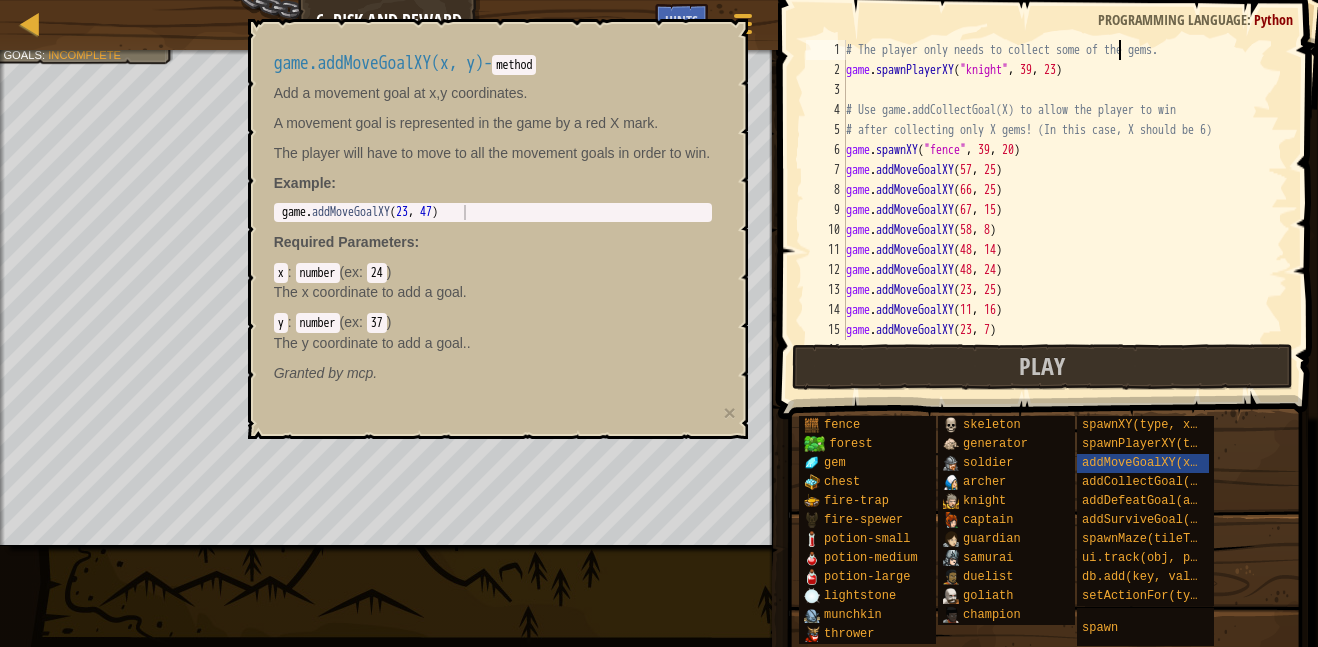 click on "# The player only needs to collect some of the gems. game . spawnPlayerXY ( "knight" ,   [NUMBER] ,   [NUMBER] ) # Use game.addCollectGoal(X) to allow the player to win # after collecting only X gems! (In this case, X should be 6) game . spawnXY ( "fence" ,   [NUMBER] ,   [NUMBER] ) game . addMoveGoalXY ( [NUMBER] ,   [NUMBER] ) game . addMoveGoalXY ( [NUMBER] ,   [NUMBER] ) game . addMoveGoalXY ( [NUMBER] ,   [NUMBER] ) game . addMoveGoalXY ( [NUMBER] ,   [NUMBER] ) game . addMoveGoalXY ( [NUMBER] ,   [NUMBER] ) game . addMoveGoalXY ( [NUMBER] ,   [NUMBER] ) game . addMoveGoalXY ( [NUMBER] ,   [NUMBER] ) game . addMoveGoalXY ( [NUMBER] ,   [NUMBER] ) game . addMoveGoalXY ( [NUMBER] ,   [NUMBER] ) game . addMoveGoalXY ( [NUMBER] ,   [NUMBER] )" at bounding box center [1065, 210] 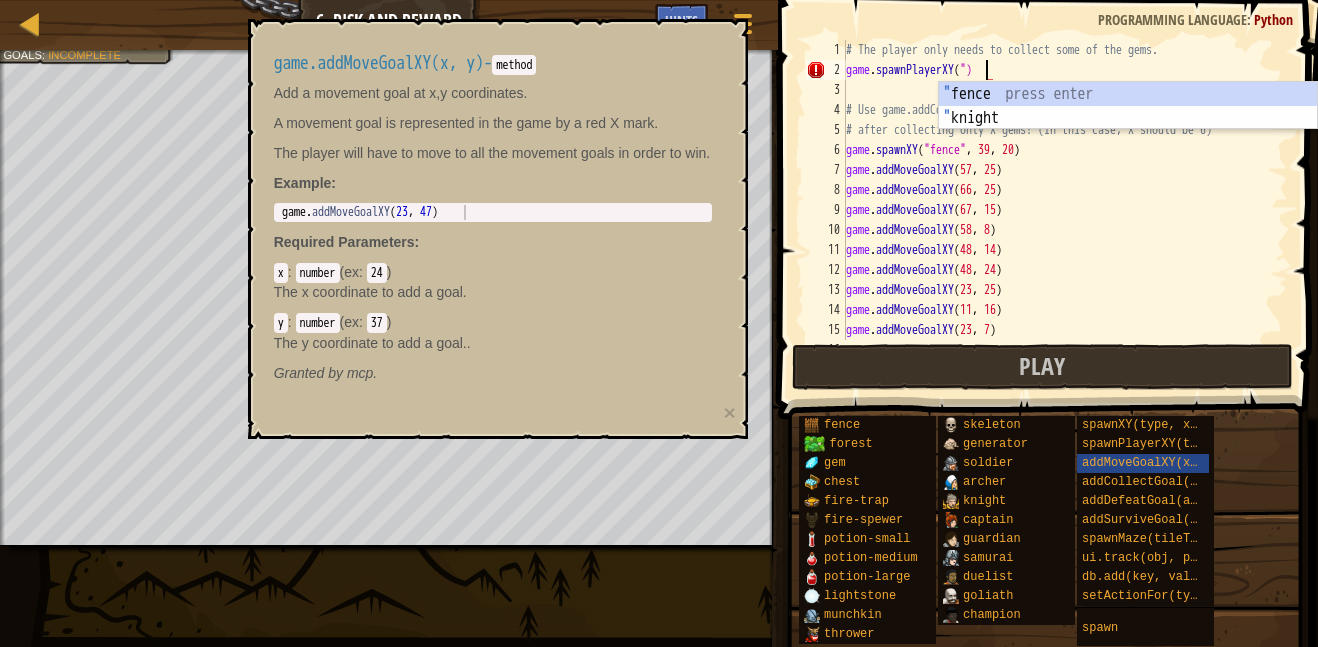 type on "game.spawnPlayerXY()" 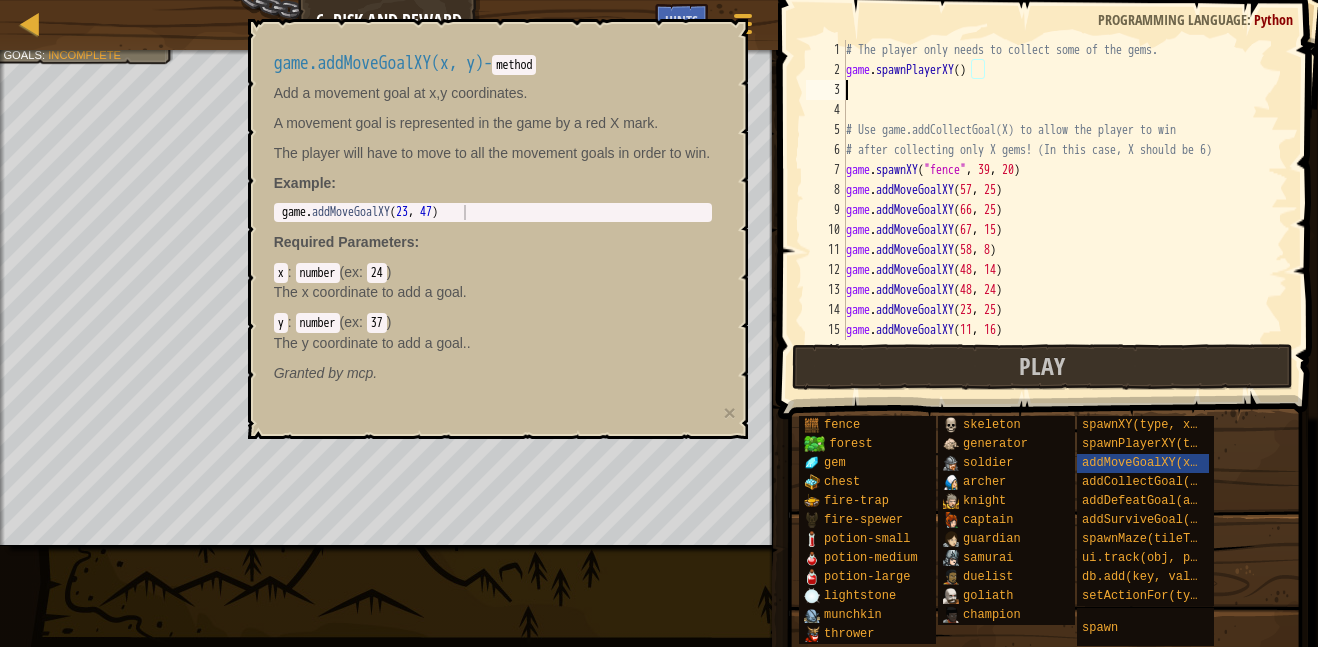 scroll, scrollTop: 9, scrollLeft: 0, axis: vertical 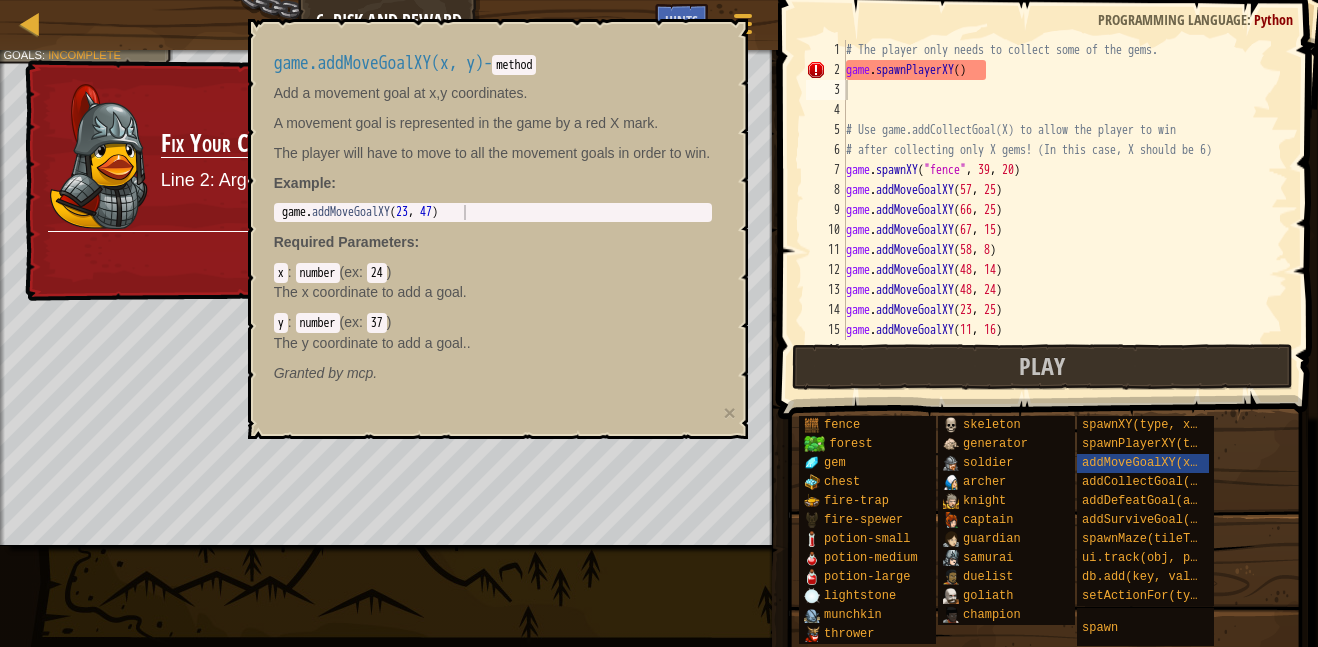 click on "game.addMoveGoalXY(x, y)  -  method Add a movement goal at x,y coordinates.
A movement goal is represented in the game by a red X mark.
The player will have to move to all the movement goals in order to win.
Example : 1 game . addMoveGoalXY ( [NUMBER] ,   [NUMBER] )     הההההההההההההההההההההההההההההההההההההההההההההההההההההההההההההההההההההההההההההההההההההההההההההההההההההההההההההההההההההההההההההההההההההההההההההההההההההההההההההההההההההההההההההההההההההההההההההההההההההההההההההההההההההההההההההההההההההההההההההההההההההההההההההההה Required Parameters : x : number  ( ex : [NUMBER] ) The x coordinate to add a goal.
y : number  ( ex : [NUMBER] ) The y coordinate to add a goal..
Granted by mcp. ×" at bounding box center [498, 229] 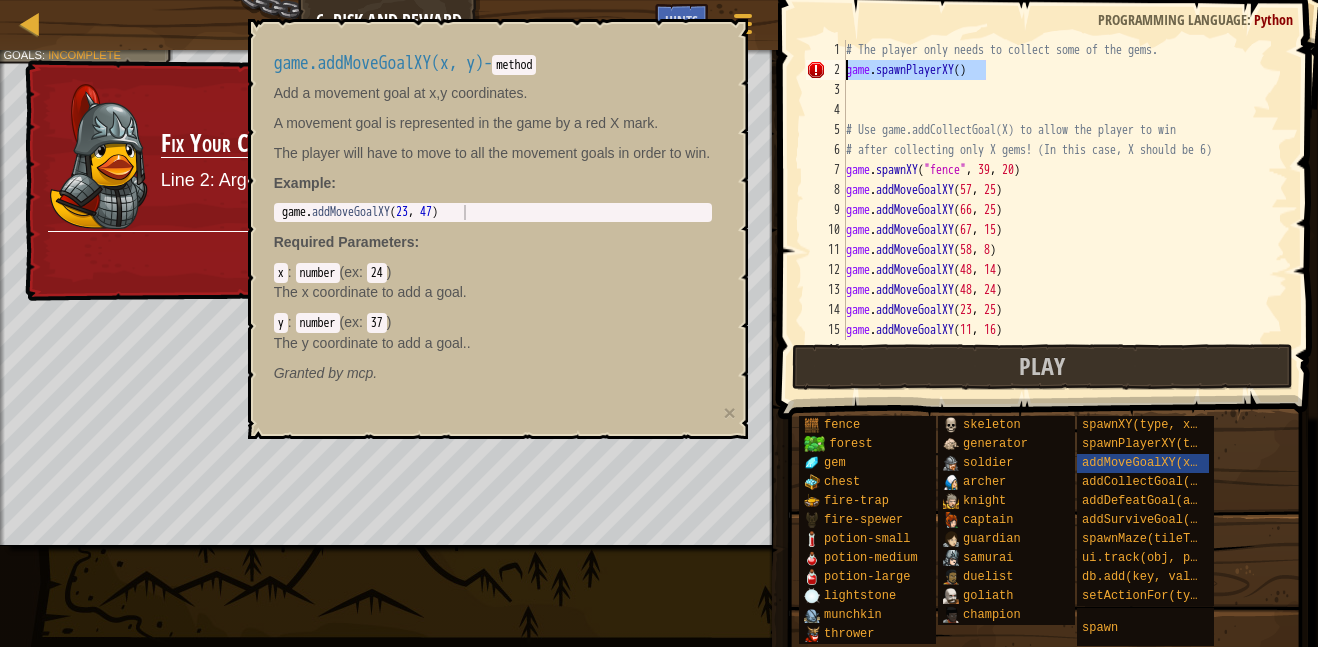 drag, startPoint x: 1009, startPoint y: 79, endPoint x: 786, endPoint y: 69, distance: 223.2241 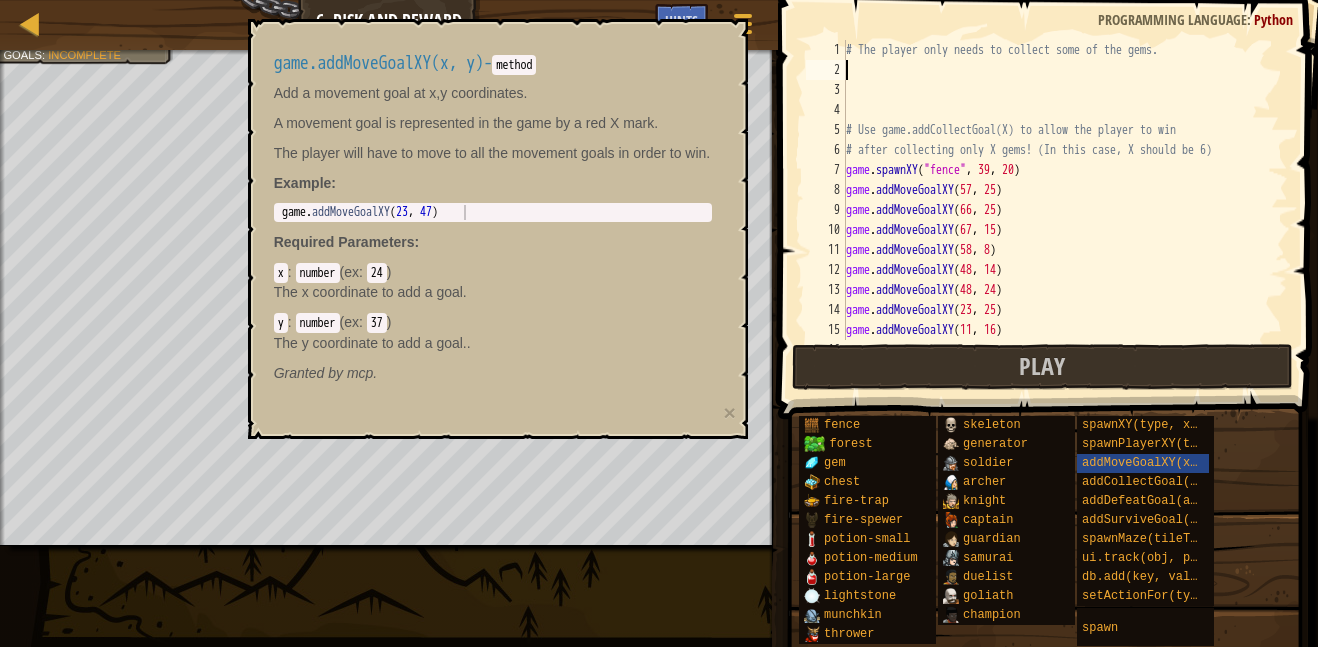 type on "game.addMoveGoalXY([NUMBER], [NUMBER])" 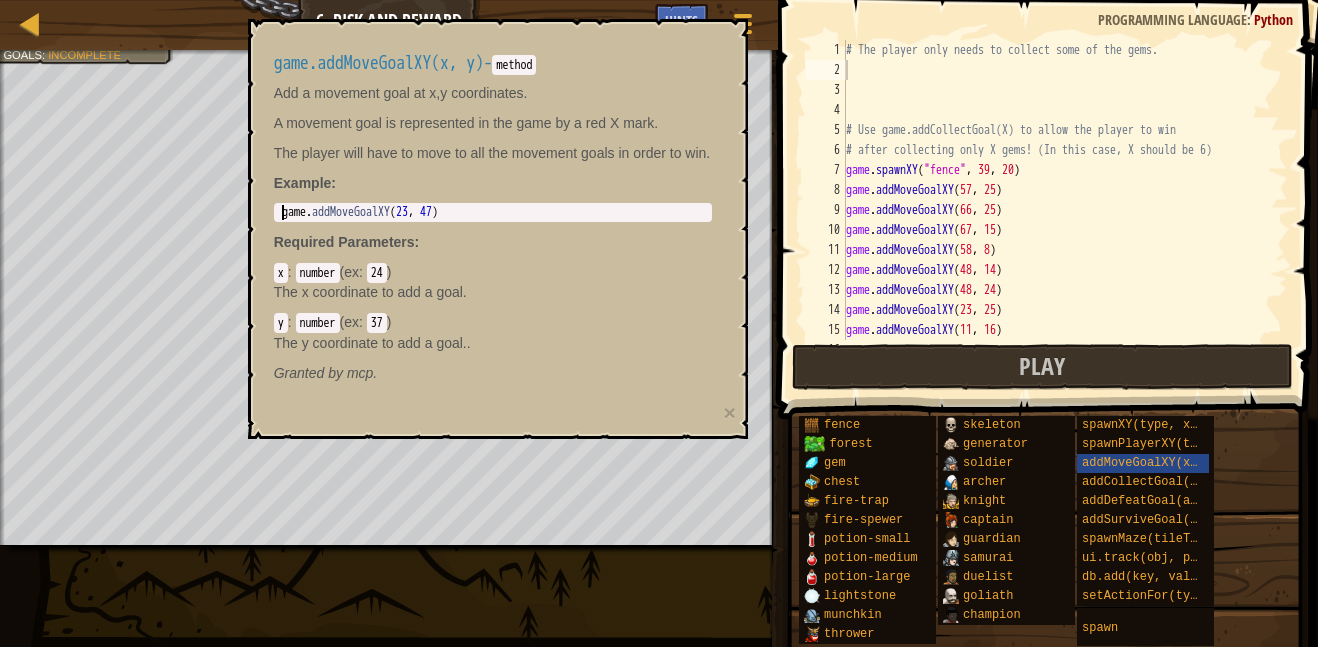 click on "Map Game Development 1 6. Risk and Reward Game Menu Done Hints 1     הההההההההההההההההההההההההההההההההההההההההההההההההההההההההההההההההההההההההההההההההההההההההההההההההההההההההההההההההההההההההההההההההההההההההההההההההההההההההההההההההההההההההההההההההההההההההההההההההההההההההההההההההההההההההההההההההההההההההההההההההההההההההההההההה XXXXXXXXXXXXXXXXXXXXXXXXXXXXXXXXXXXXXXXXXXXXXXXXXXXXXXXXXXXXXXXXXXXXXXXXXXXXXXXXXXXXXXXXXXXXXXXXXXXXXXXXXXXXXXXXXXXXXXXXXXXXXXXXXXXXXXXXXXXXXXXXXXXXXXXXXXXXXXXXXXXXXXXXXXXXXXXXXXXXXXXXXXXXXXXXXXXXXXXXXXXXXXXXXXXXXXXXXXXXXXXXXXXXXXXXXXXXXXXXXXXXXXXXXXXXXXXX Solution × Hints 1 2 3 4 5 6 7 8 9 10 11 12 13 14 15 16 # The player only needs to collect some of the gems. # Use game.addCollectGoal(X) to allow the player to win game . spawnXY ("" at bounding box center [659, 0] 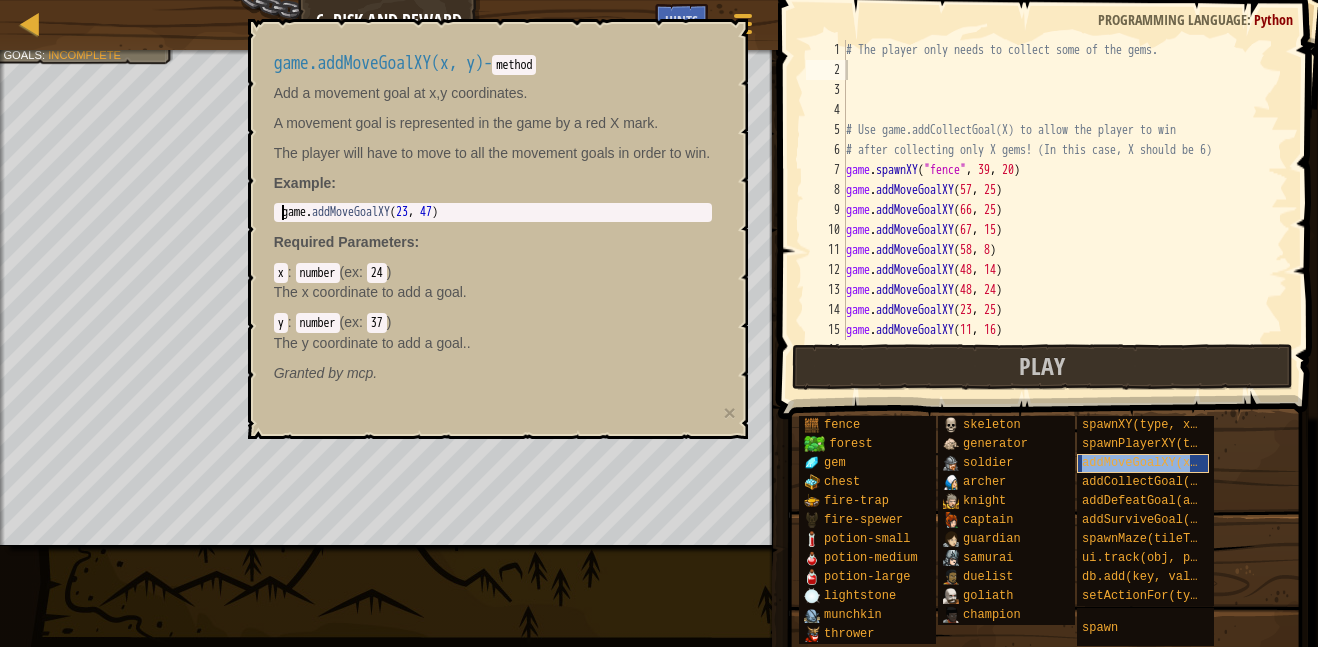 click on "addMoveGoalXY(x, y)" at bounding box center (1150, 463) 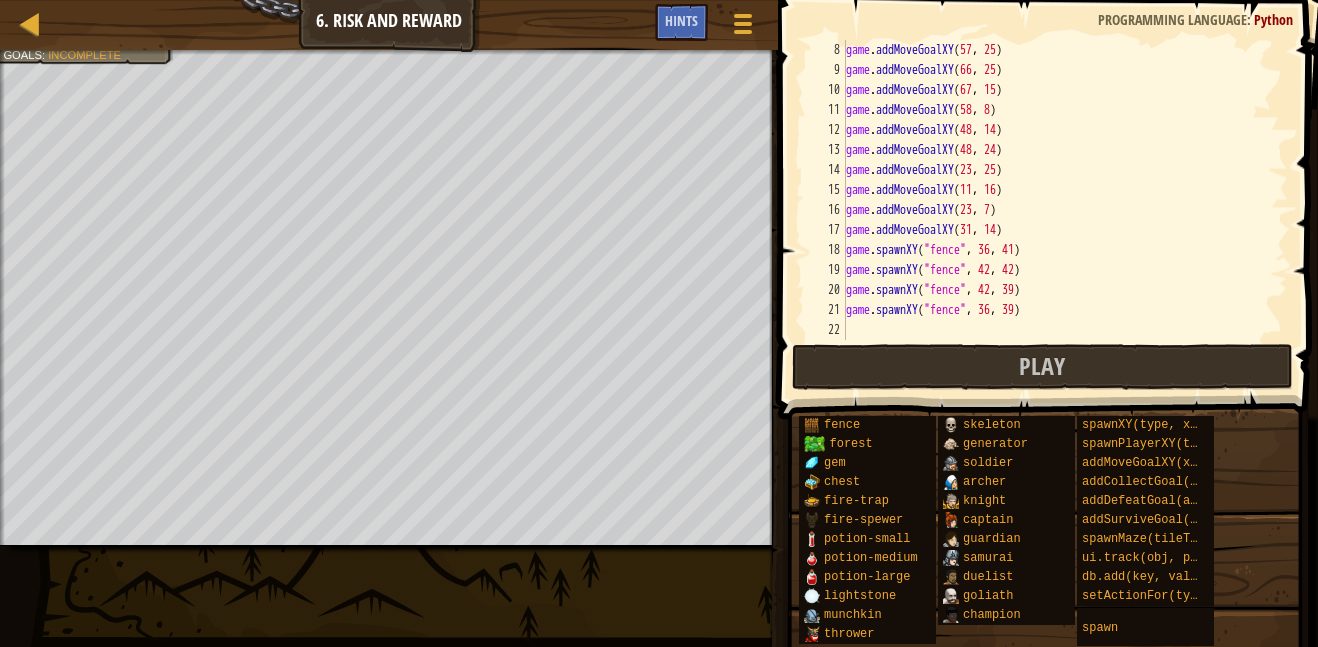 scroll, scrollTop: 20, scrollLeft: 0, axis: vertical 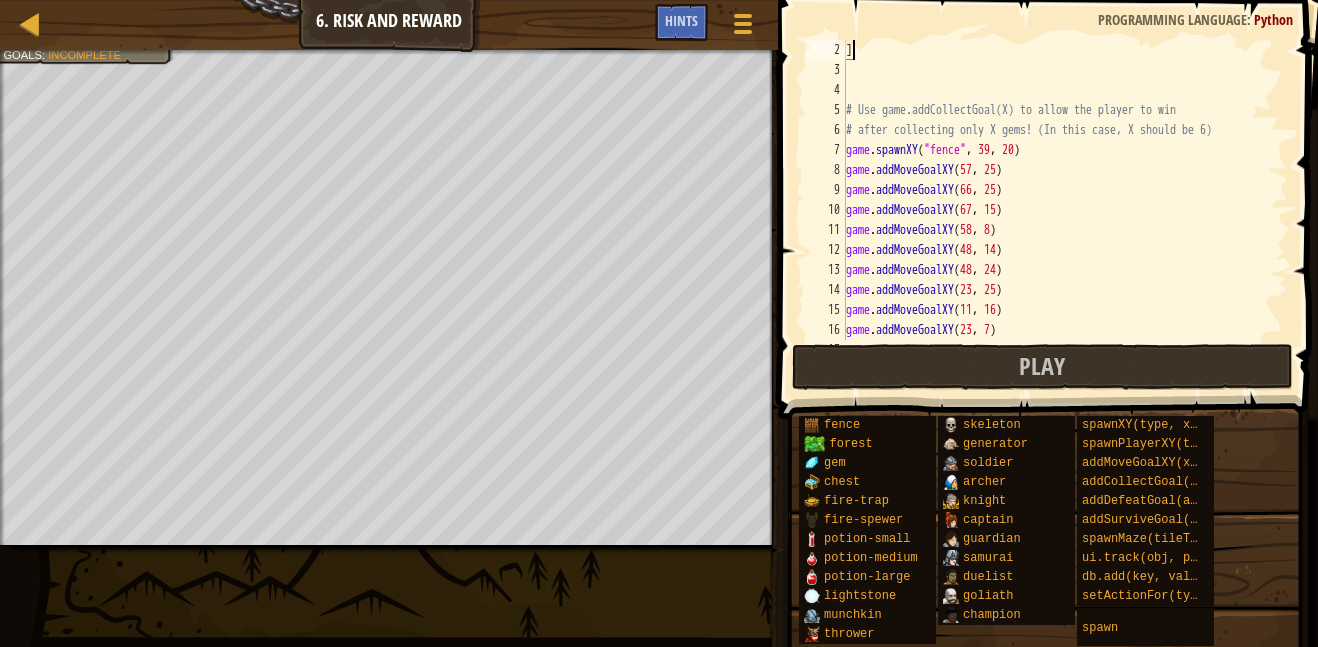 type on "]\" 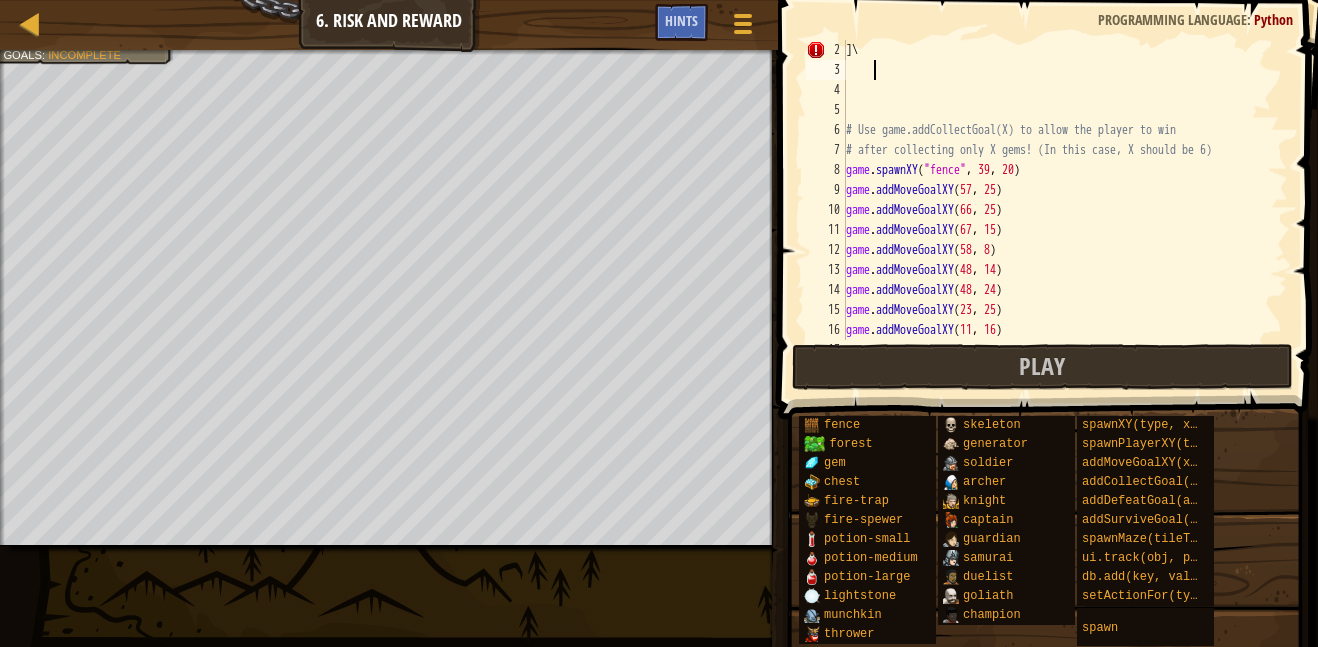type on """ 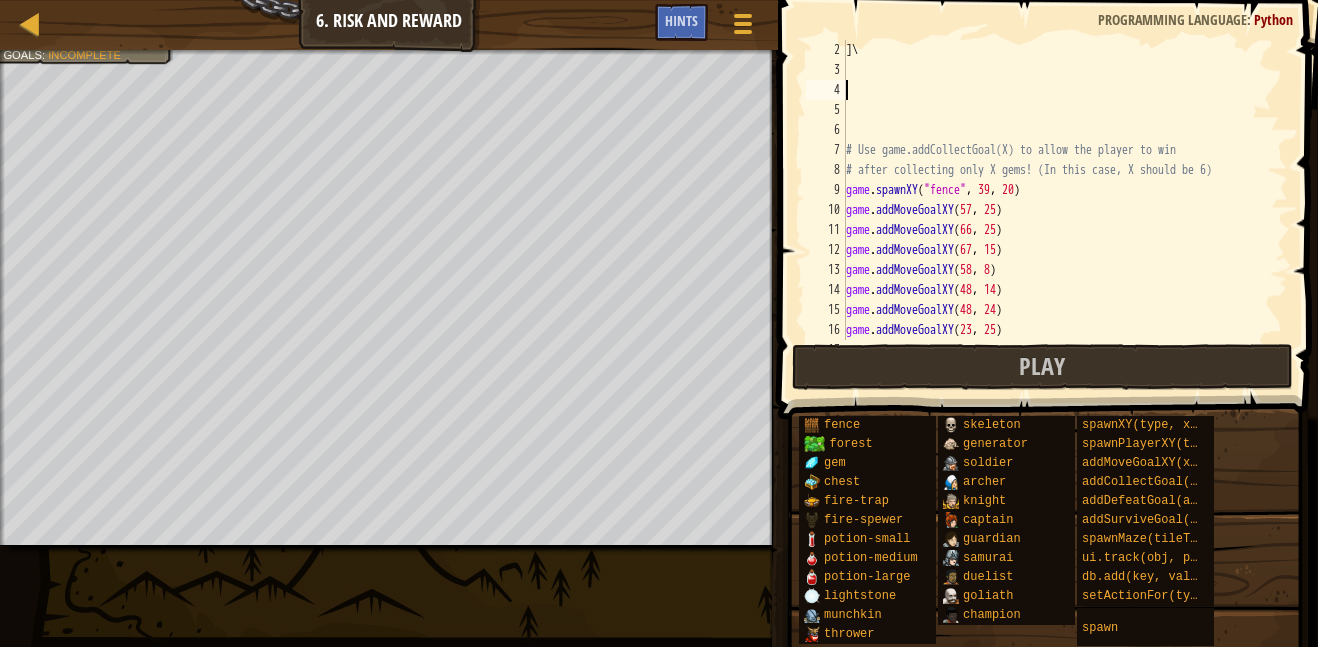 scroll, scrollTop: 9, scrollLeft: 0, axis: vertical 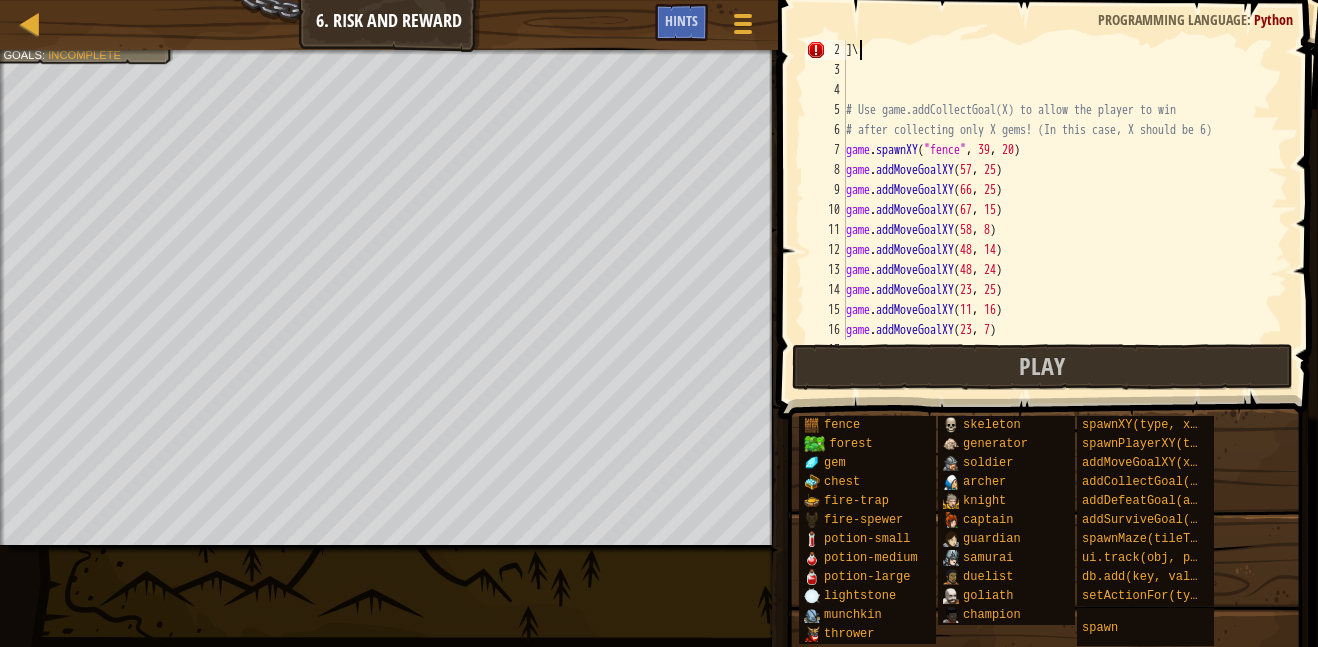 type on "]" 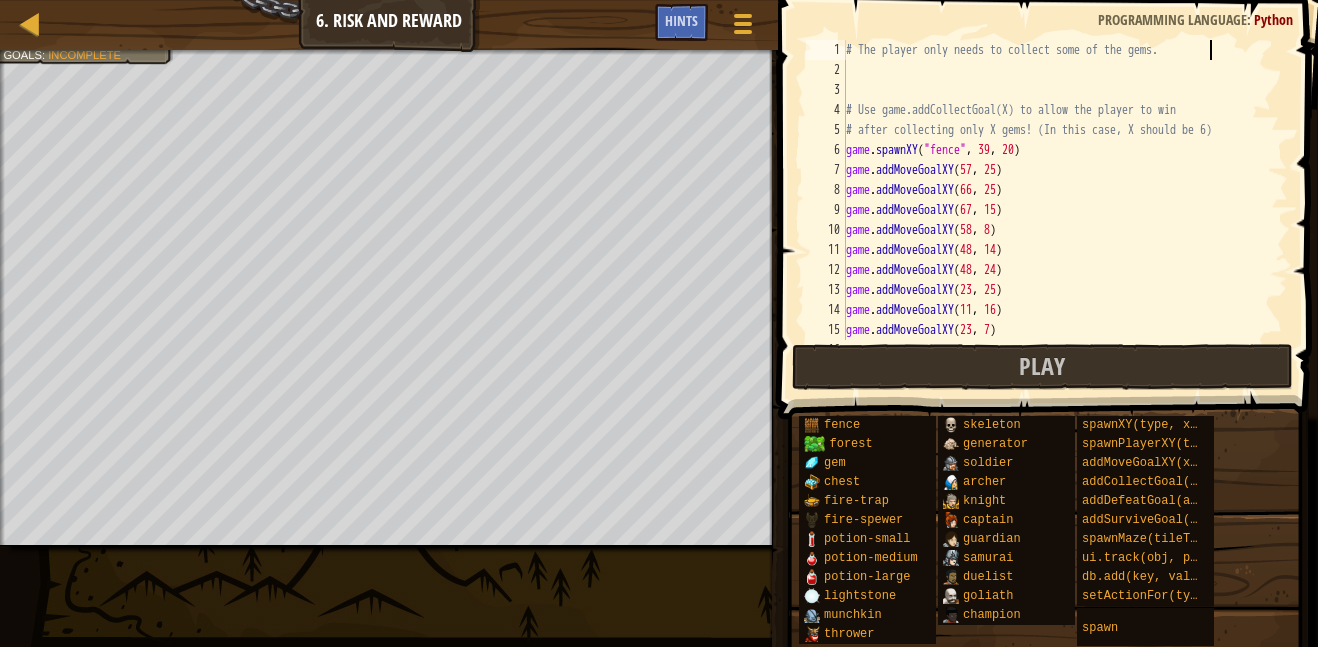 scroll, scrollTop: 0, scrollLeft: 0, axis: both 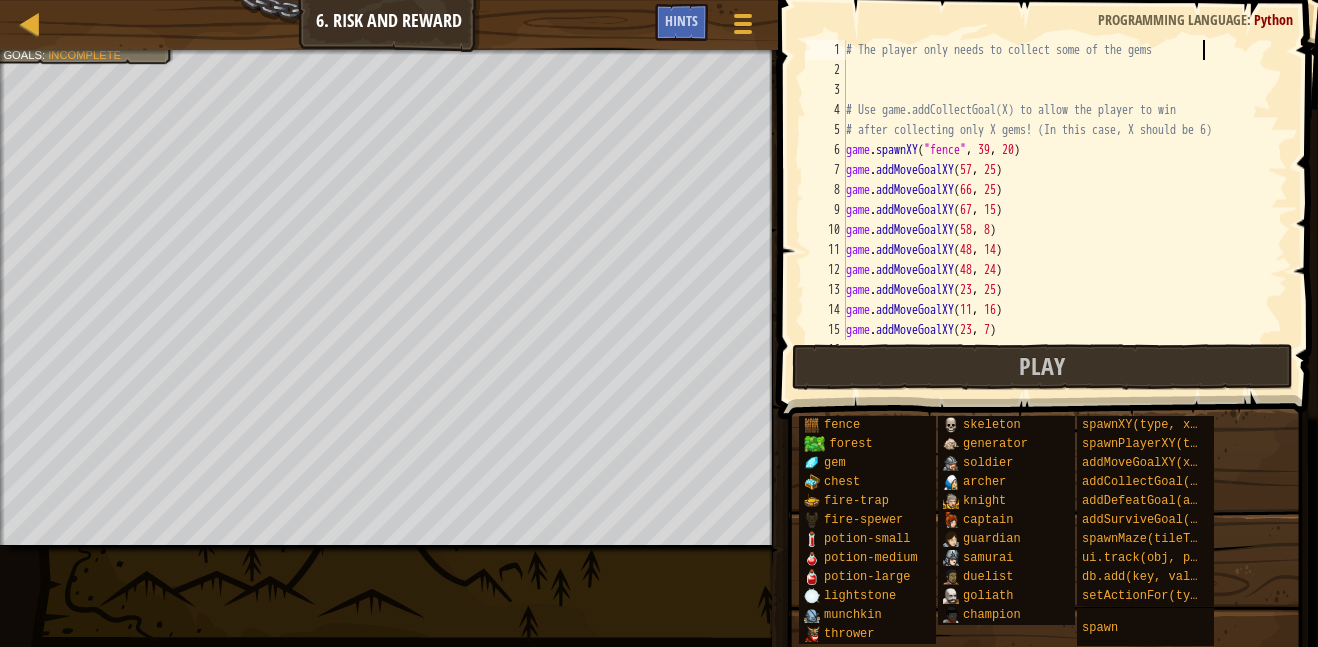 click on "3" at bounding box center [826, 90] 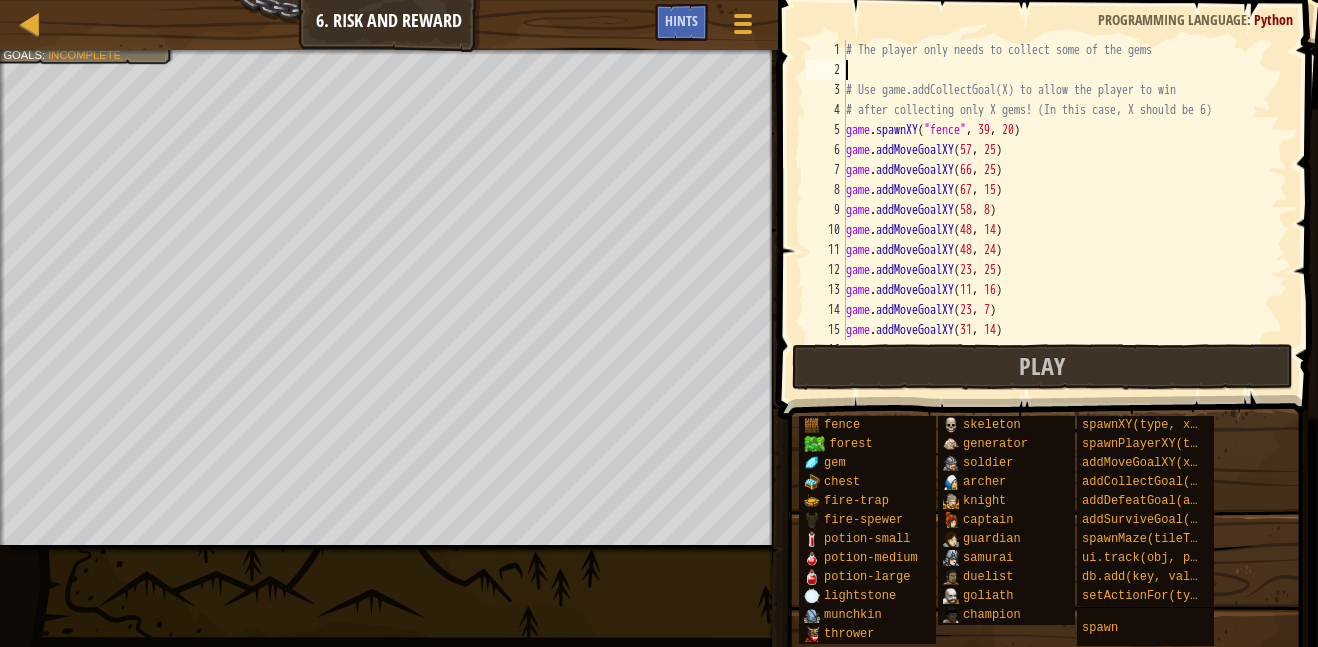 click on "# The player only needs to collect some of the gems # Use game.addCollectGoal(X) to allow the player to win # after collecting only X gems! (In this case, X should be 6) game . spawnXY ( "fence" ,   [NUMBER] ,   [NUMBER] ) game . addMoveGoalXY ( [NUMBER] ,   [NUMBER] ) game . addMoveGoalXY ( [NUMBER] ,   [NUMBER] ) game . addMoveGoalXY ( [NUMBER] ,   [NUMBER] ) game . addMoveGoalXY ( [NUMBER] ,   [NUMBER] ) game . addMoveGoalXY ( [NUMBER] ,   [NUMBER] ) game . addMoveGoalXY ( [NUMBER] ,   [NUMBER] ) game . addMoveGoalXY ( [NUMBER] ,   [NUMBER] ) game . addMoveGoalXY ( [NUMBER] ,   [NUMBER] ) game . addMoveGoalXY ( [NUMBER] ,   [NUMBER] ) game . spawnXY ( "fence" ,   [NUMBER] ,   [NUMBER] )" at bounding box center (1065, 210) 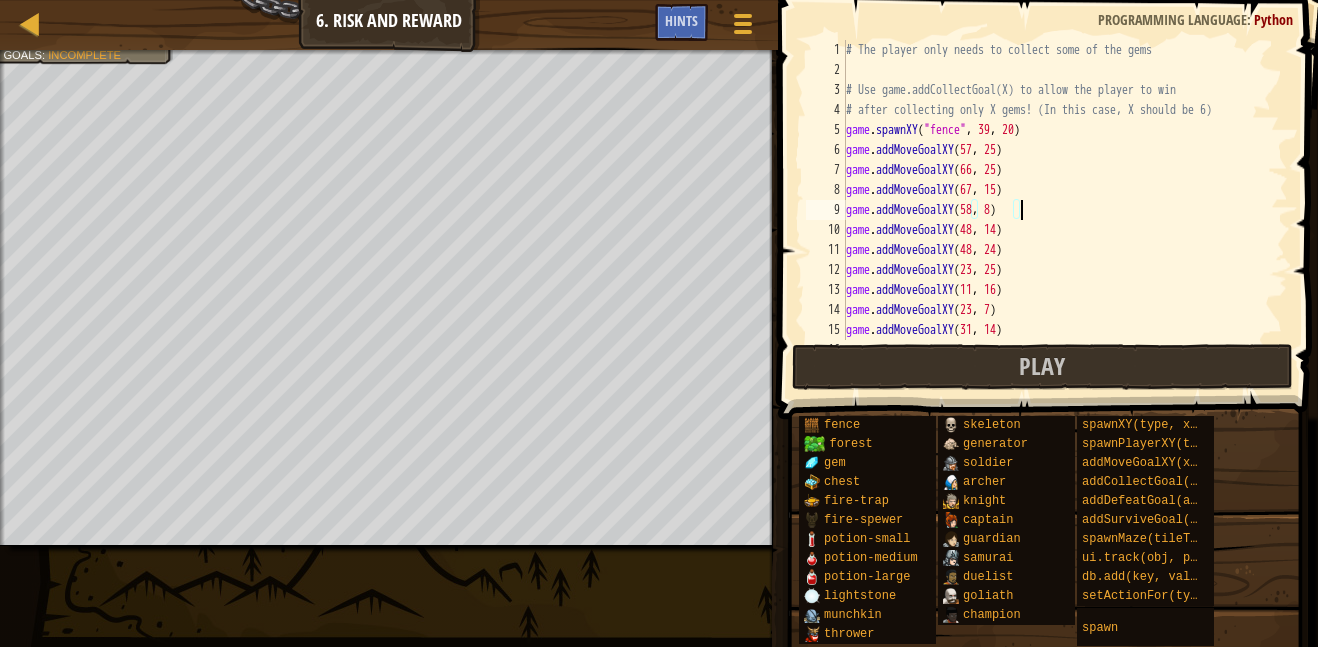 type on "game.addMoveGoalXY([NUMBER], [NUMBER])" 